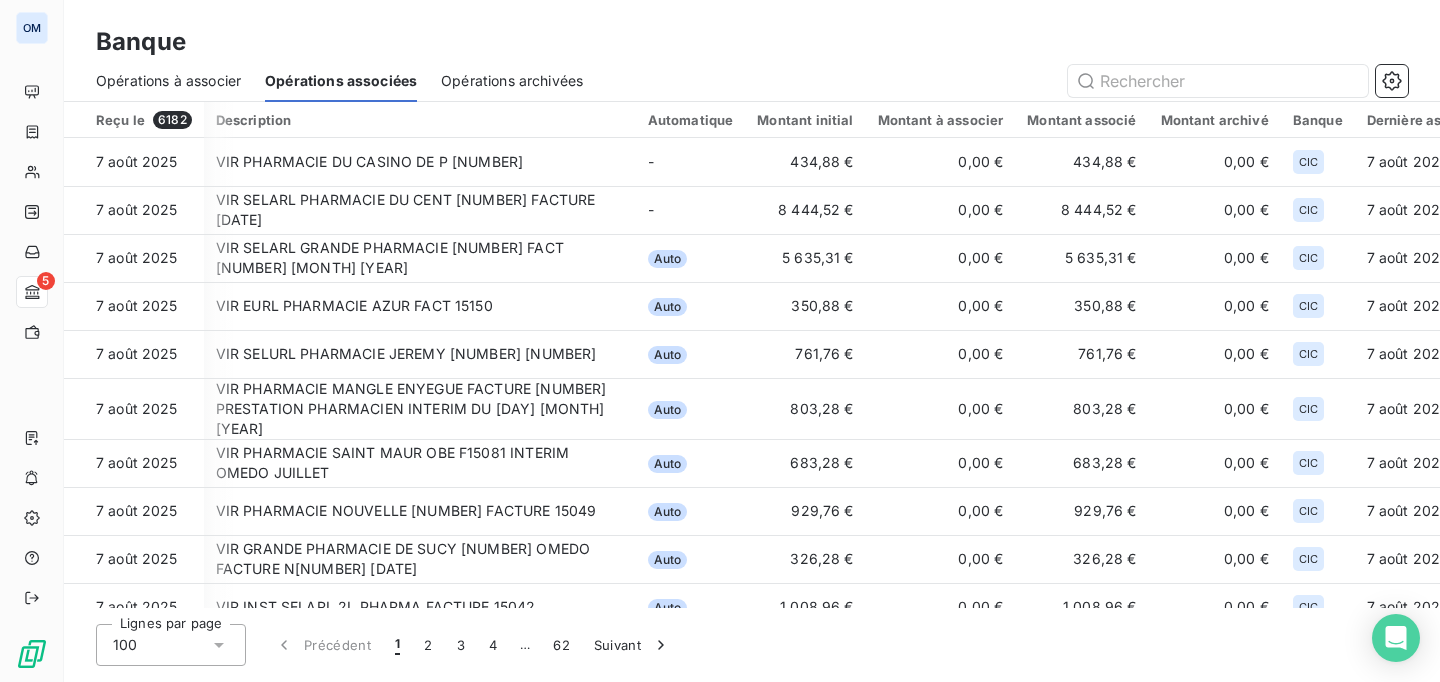scroll, scrollTop: 0, scrollLeft: 0, axis: both 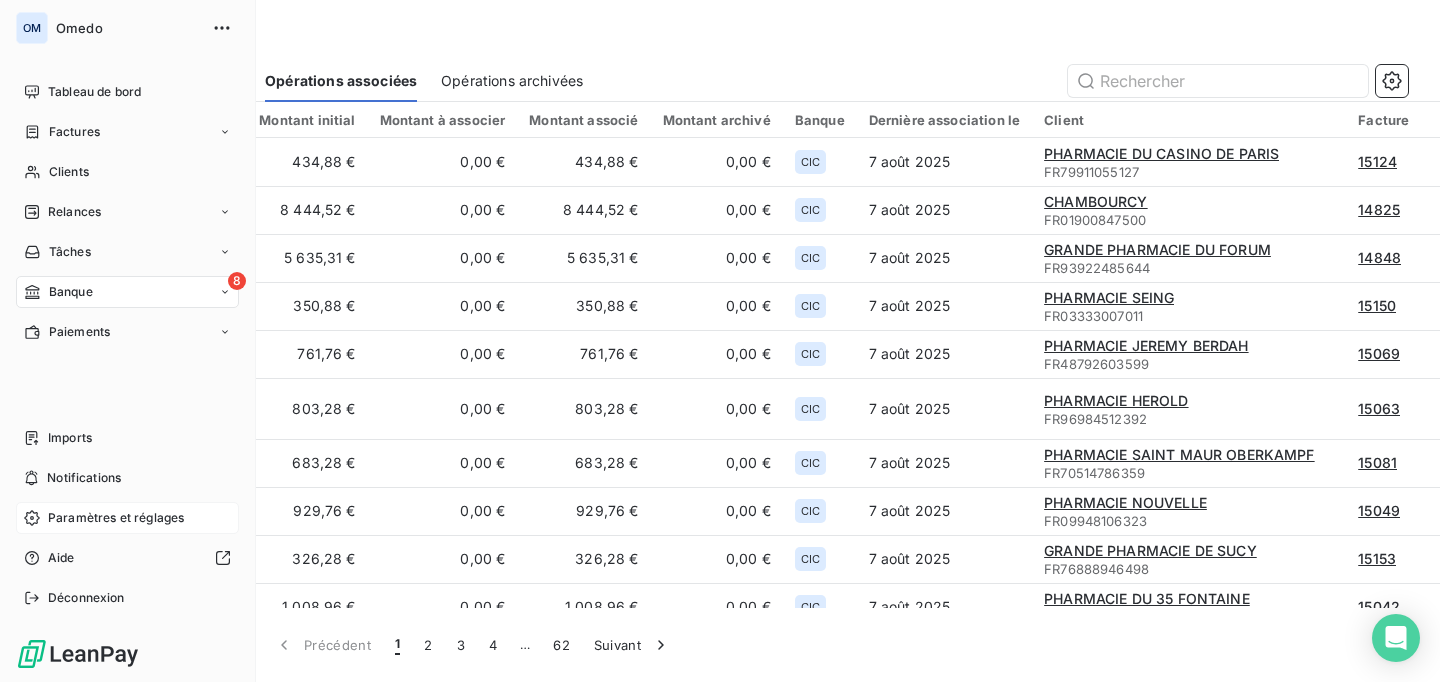 click on "Paramètres et réglages" at bounding box center (116, 518) 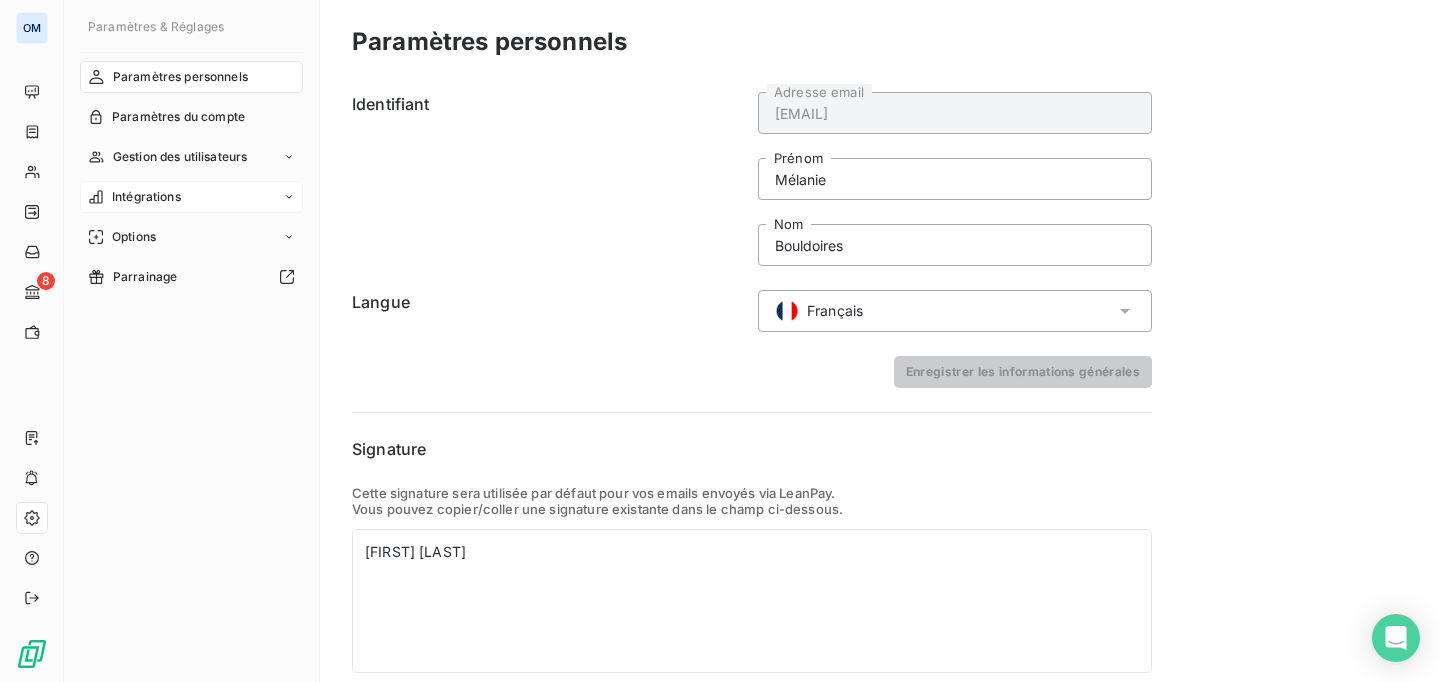 click on "Intégrations" at bounding box center [191, 197] 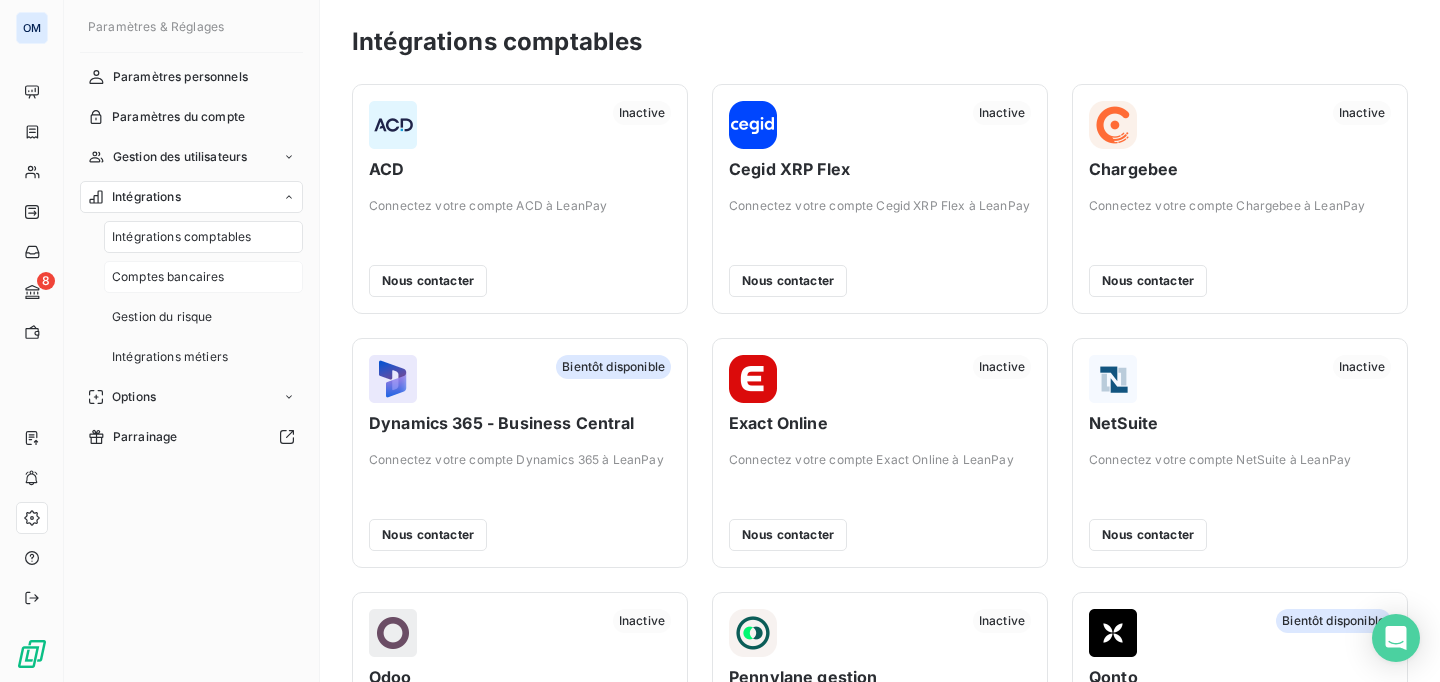 click on "Comptes bancaires" at bounding box center (168, 277) 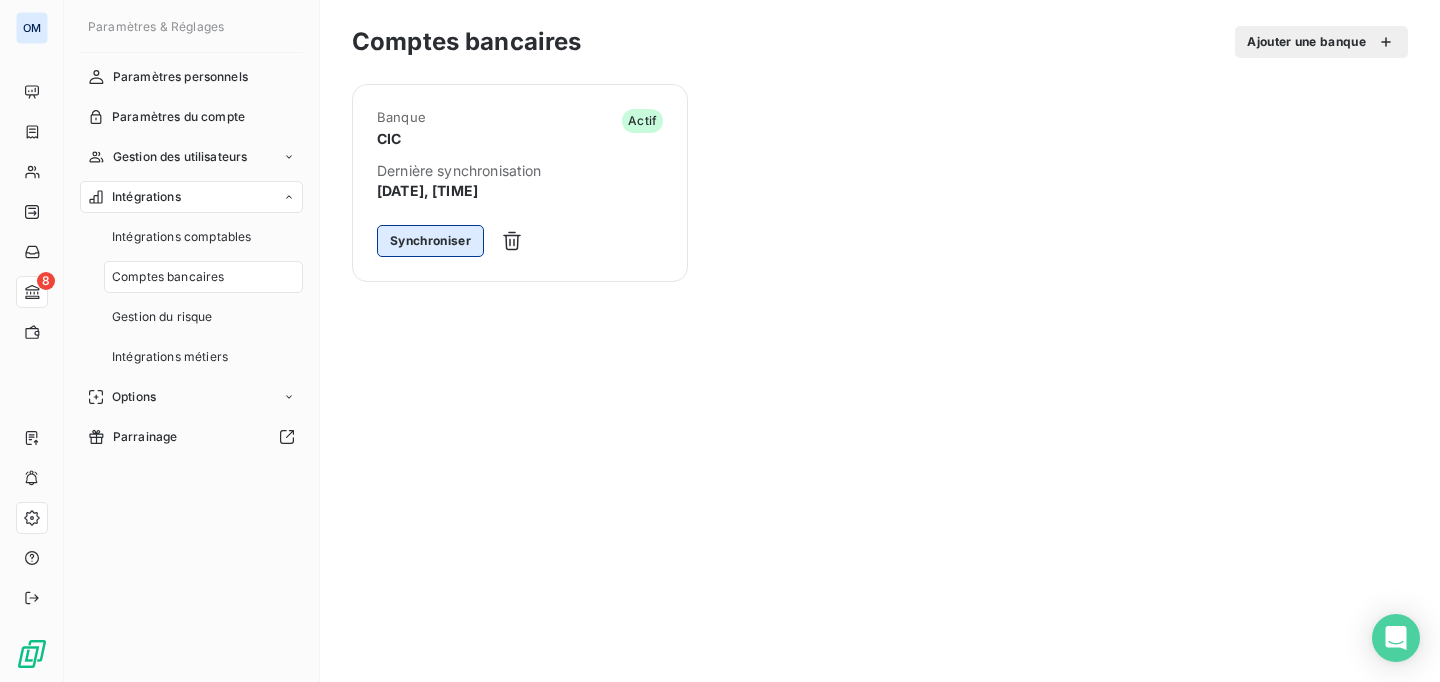 click on "Synchroniser" at bounding box center [430, 241] 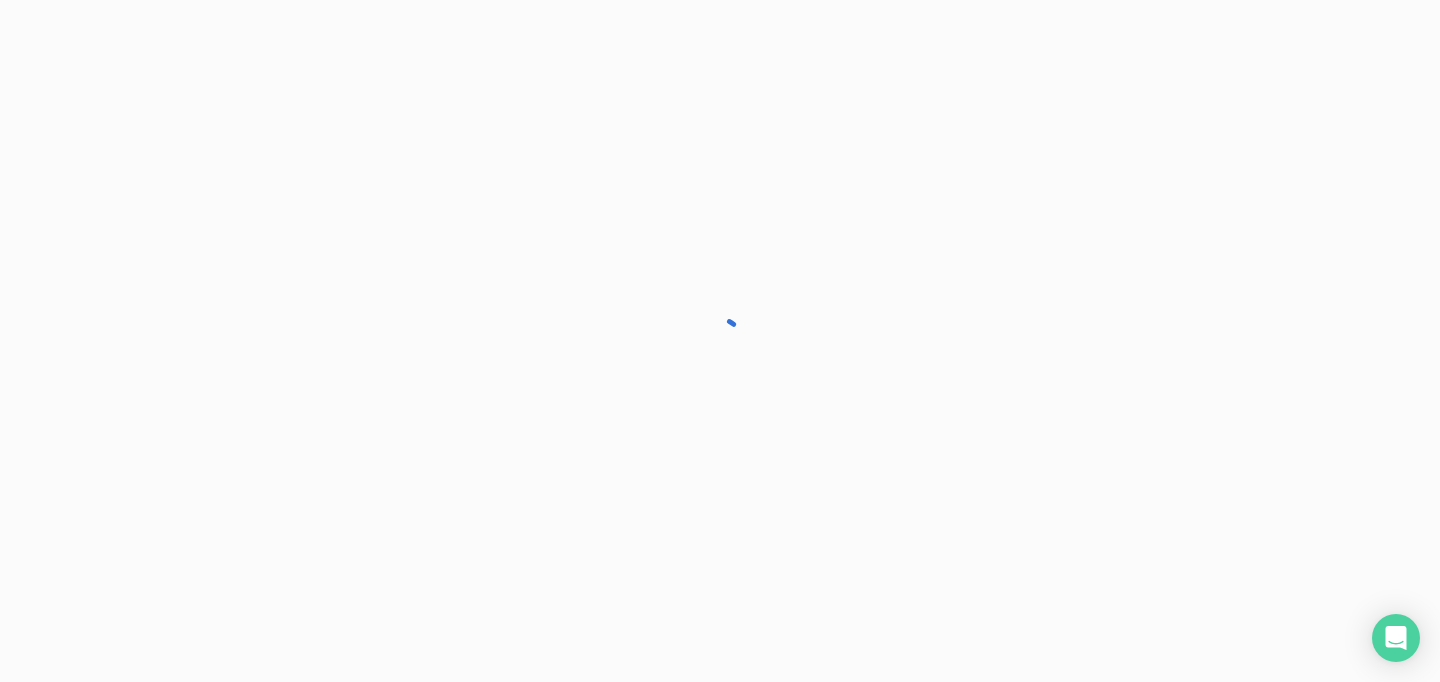scroll, scrollTop: 0, scrollLeft: 0, axis: both 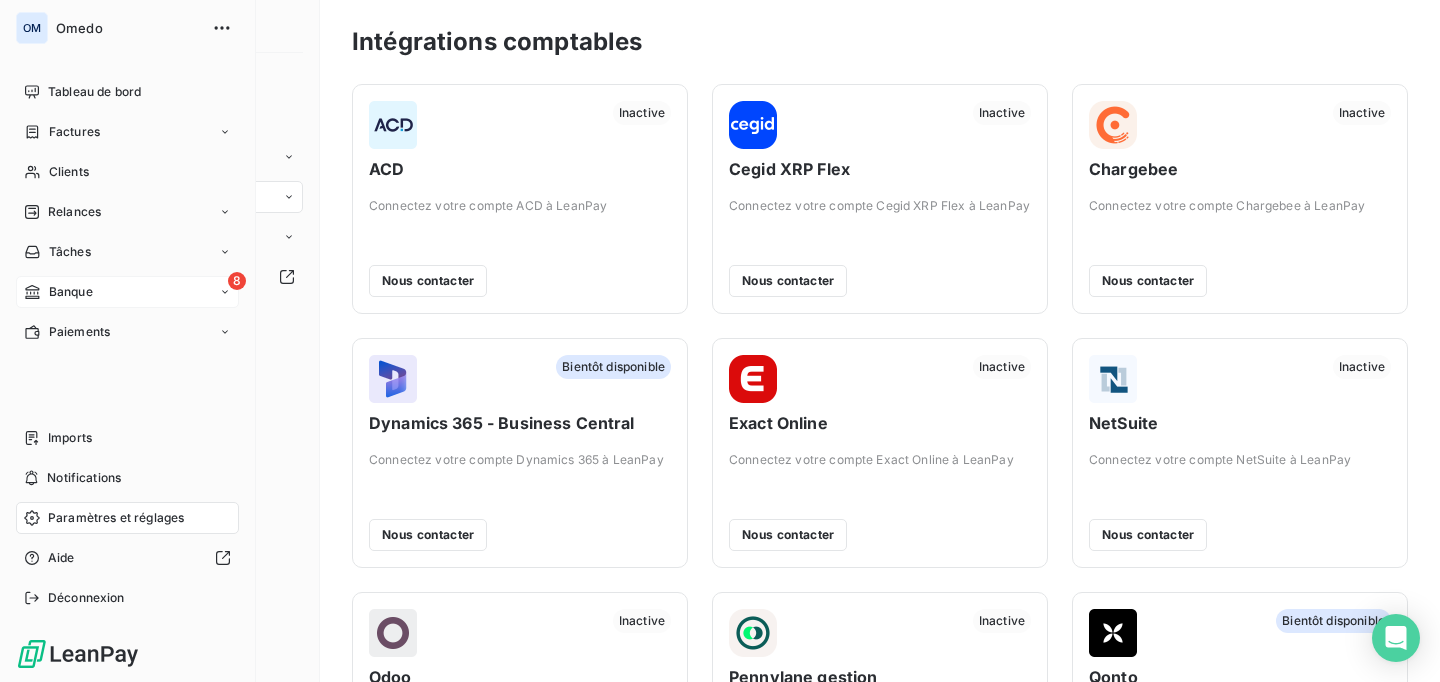 click on "8 Banque" at bounding box center [127, 292] 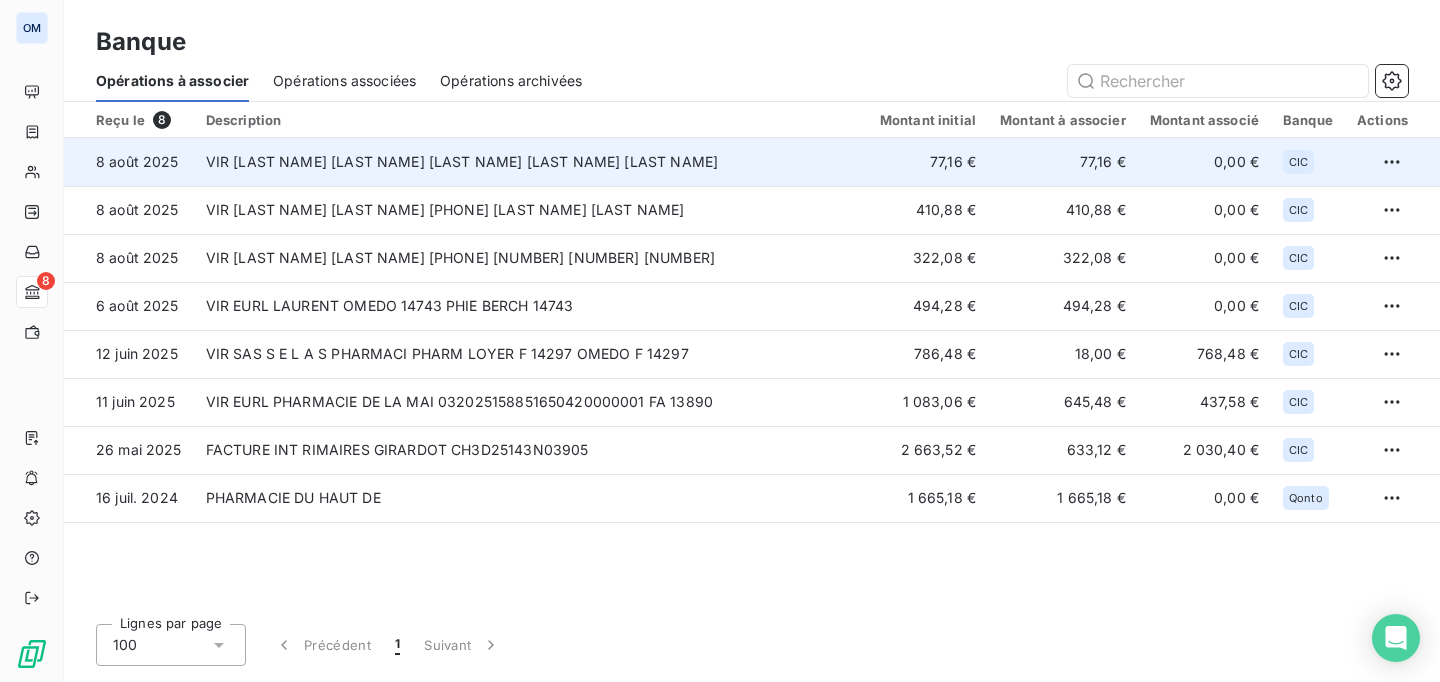 click on "VIR SIP DE MERU SIP MERU TROP VERSE KUNTUALA HAMASEPI" at bounding box center (531, 162) 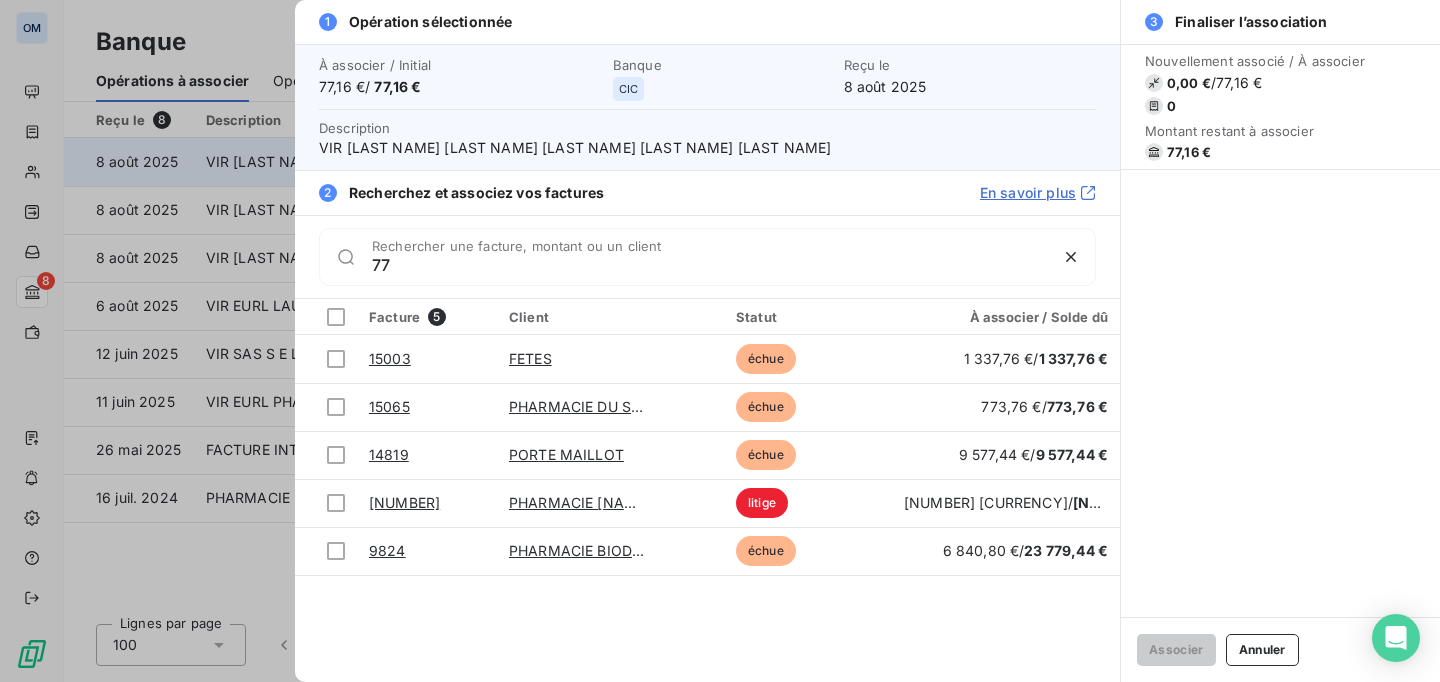 type on "7" 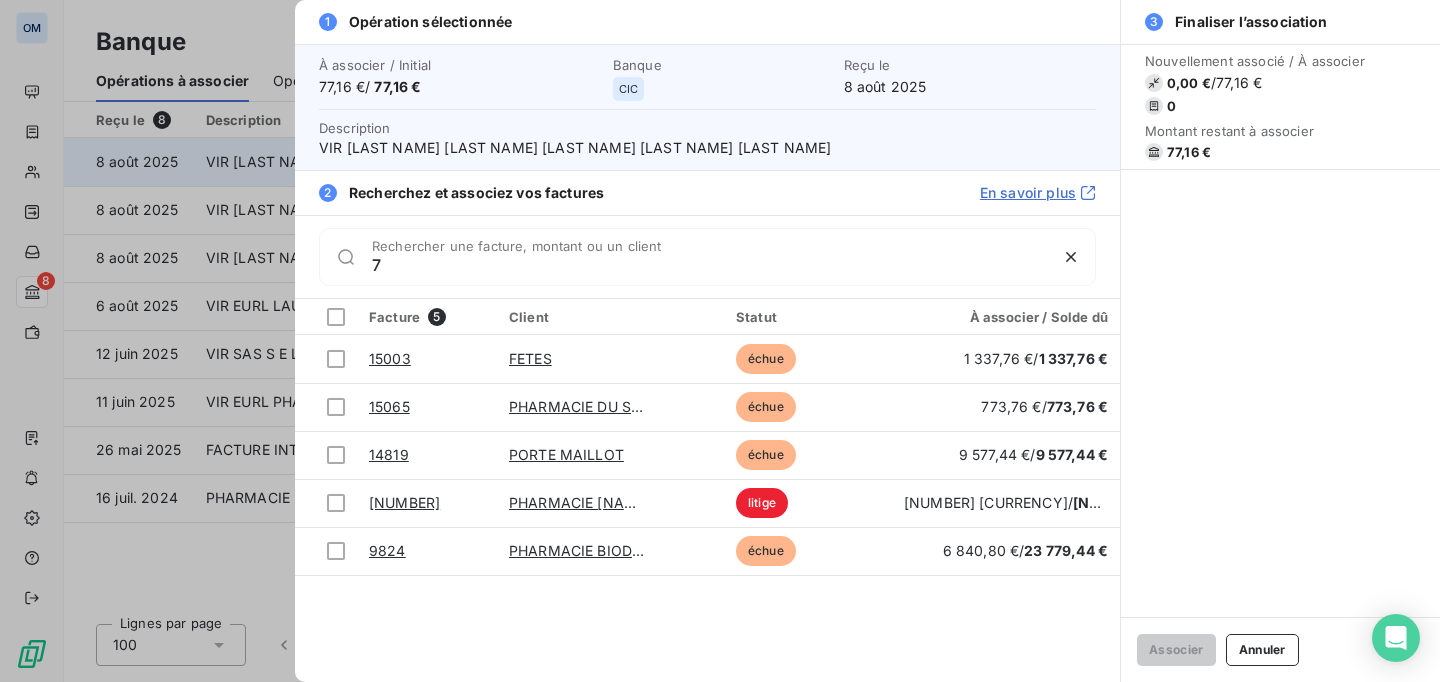 type 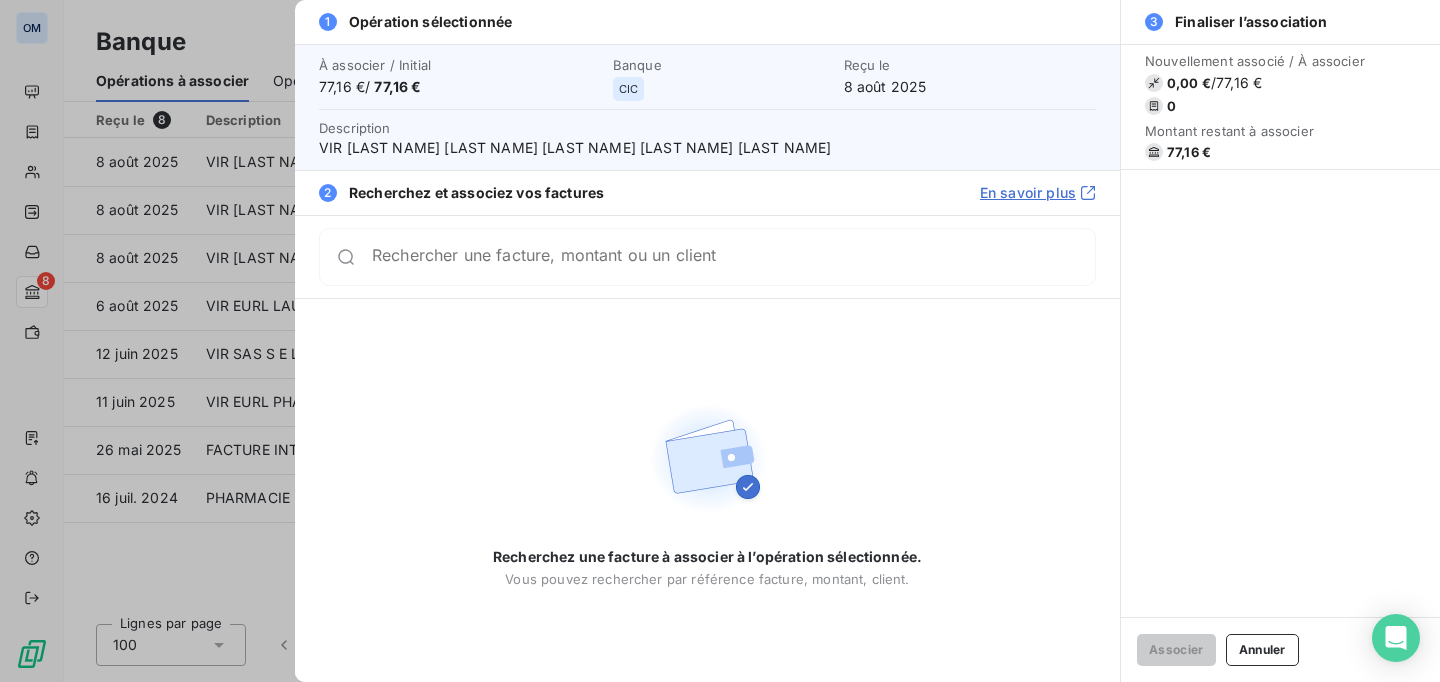 click at bounding box center [720, 341] 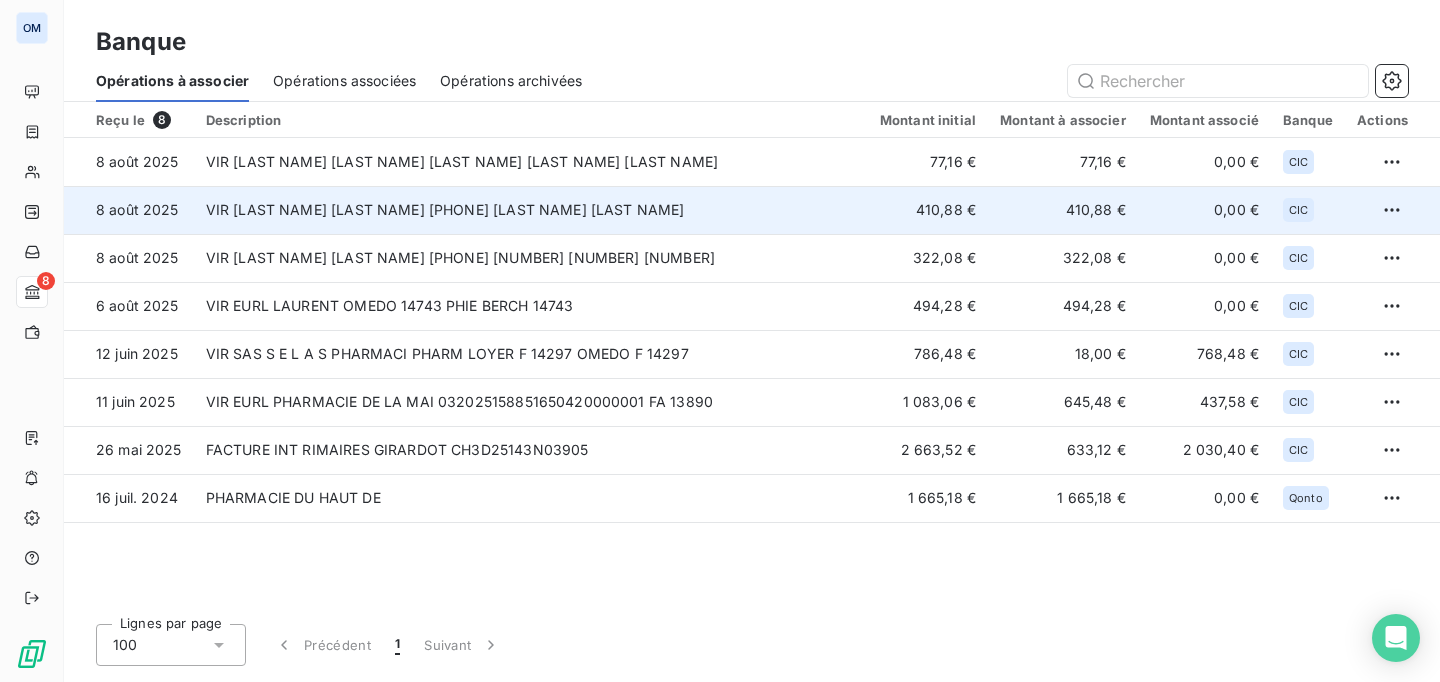 click on "VIR MONSIEUR [FIRST] [LAST] [NUMBER]-[NUMBER]-[NUMBER] PRESTA PREPARATEUR" at bounding box center (531, 210) 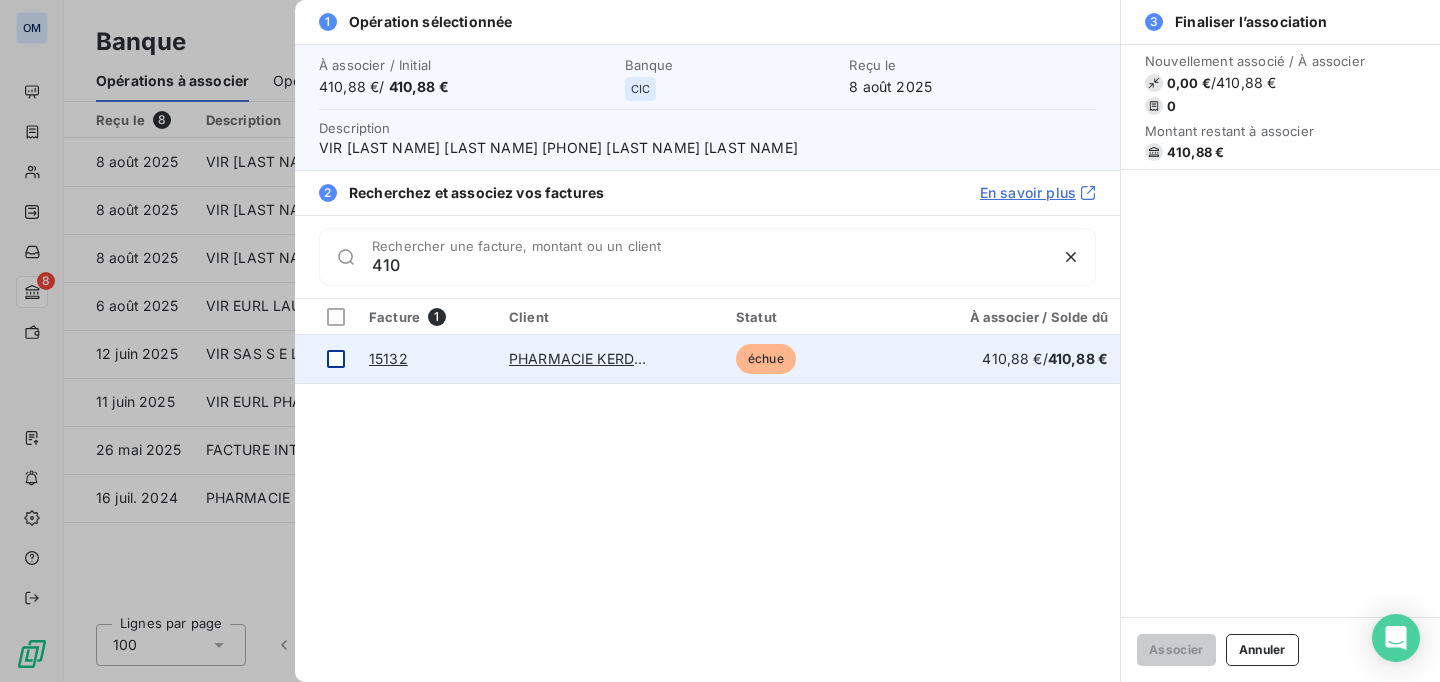 type on "410" 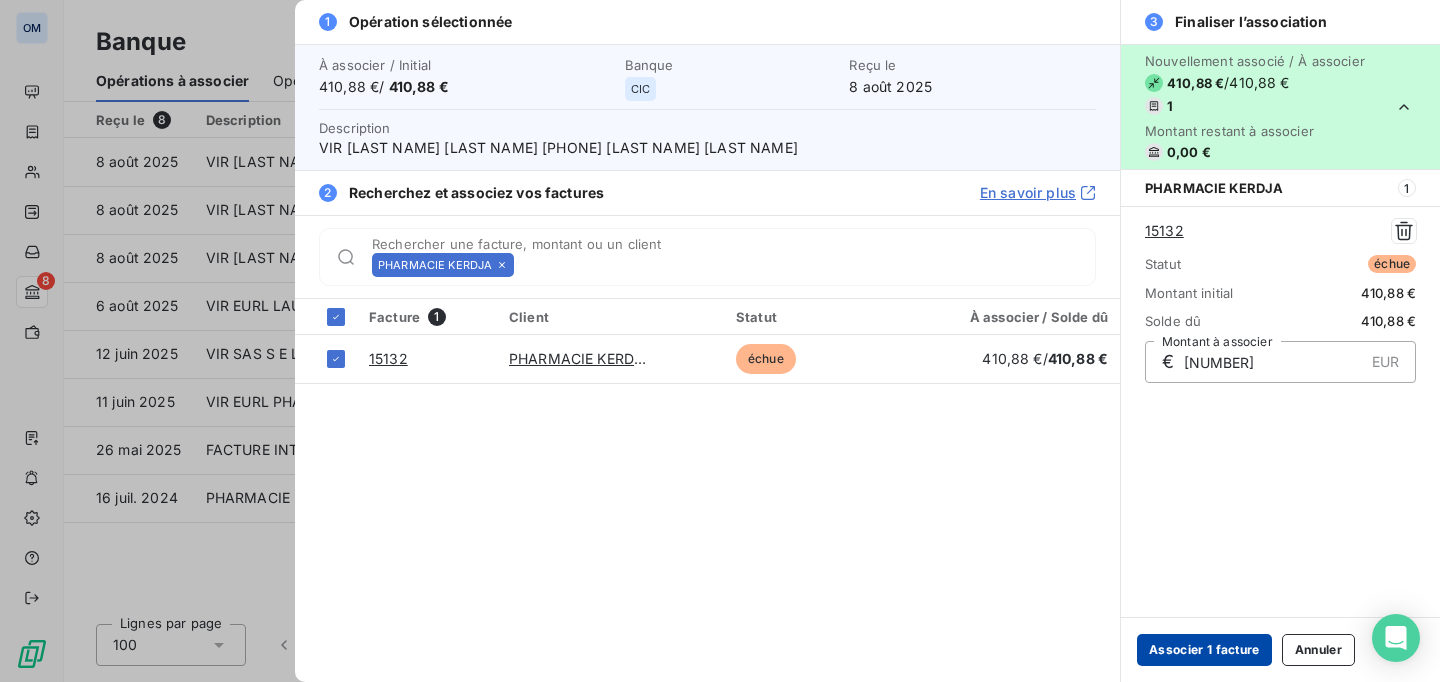 click on "Associer 1 facture" at bounding box center (1204, 650) 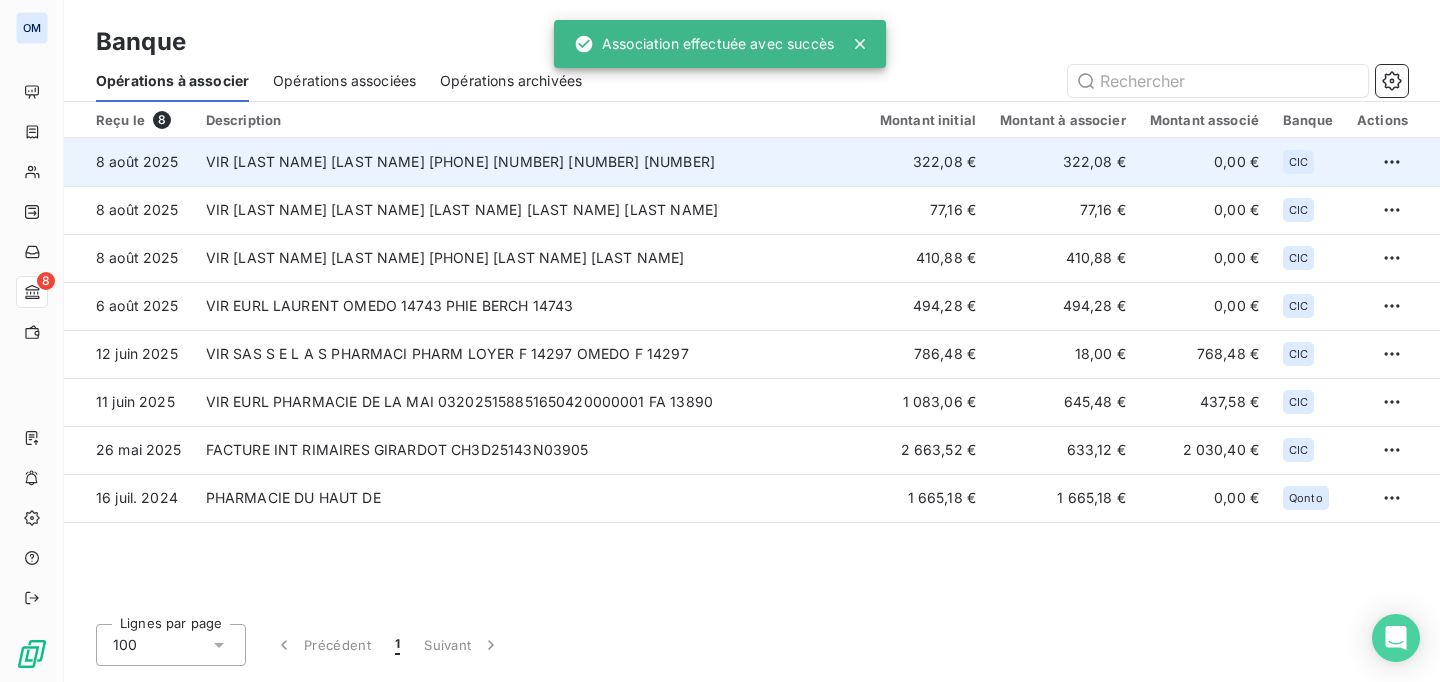 click on "VIR PHARMACIE TCHAPARIAN SEL [NUMBER] OMEDO INTERIM" at bounding box center (531, 162) 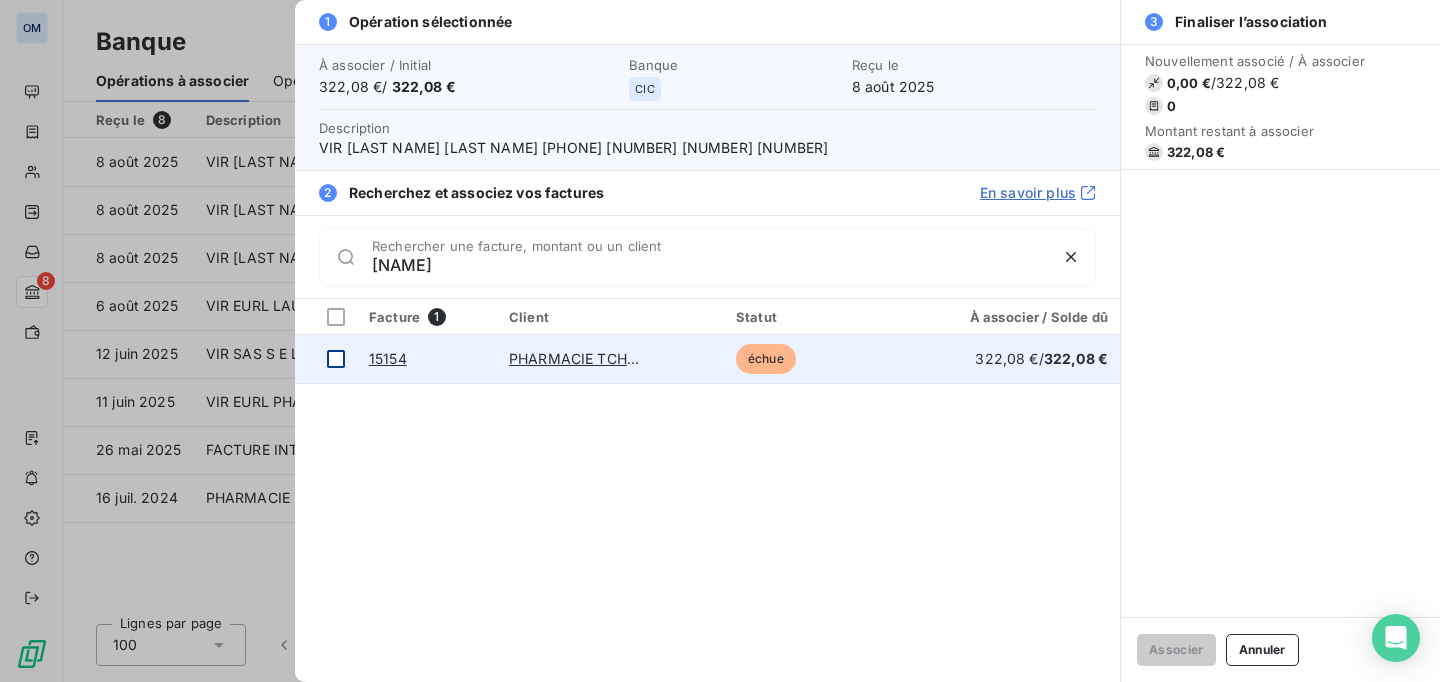 type on "tchapa" 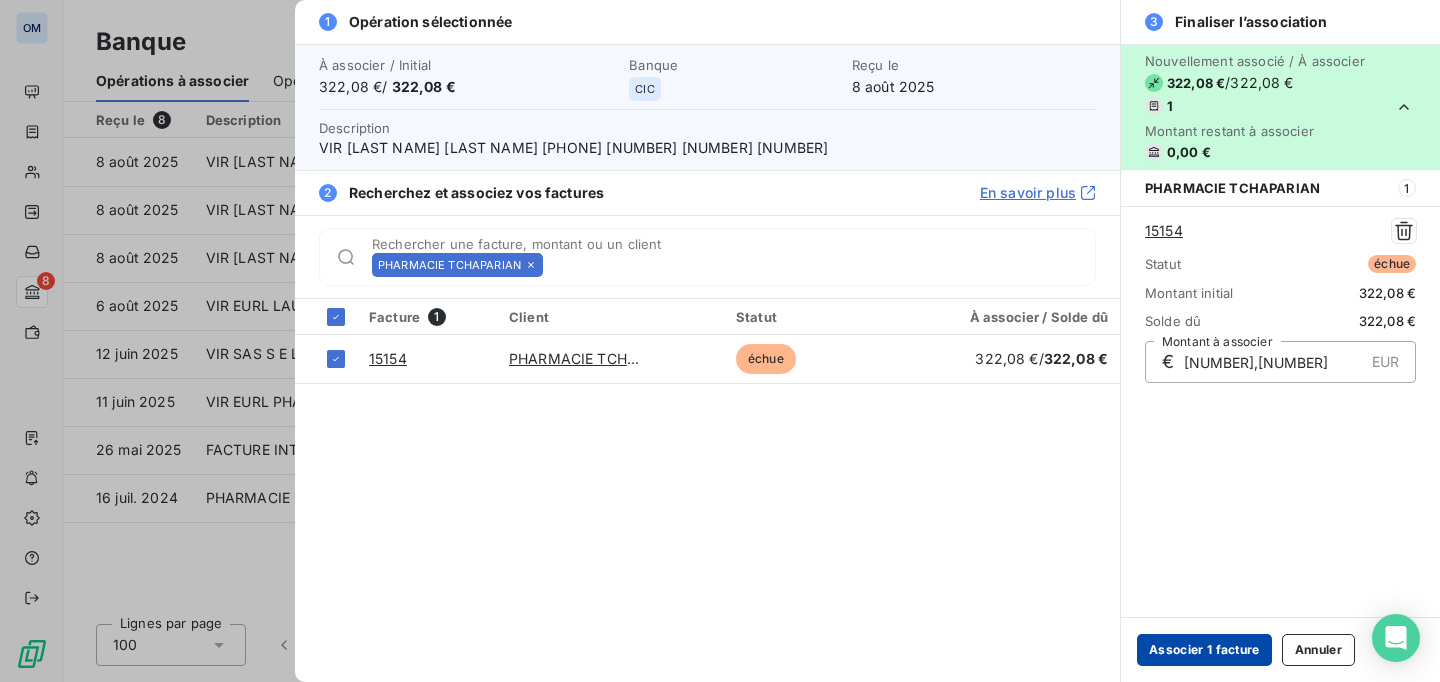 click on "Associer 1 facture" at bounding box center [1204, 650] 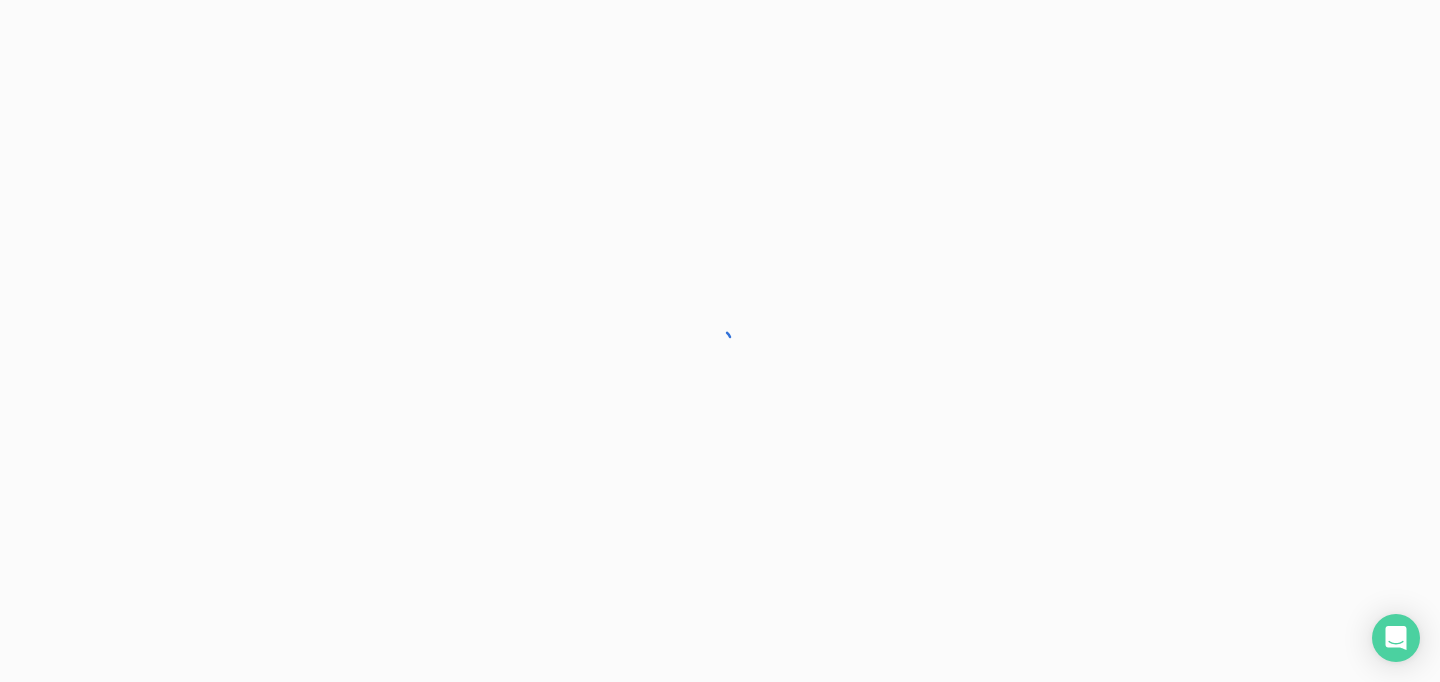 scroll, scrollTop: 0, scrollLeft: 0, axis: both 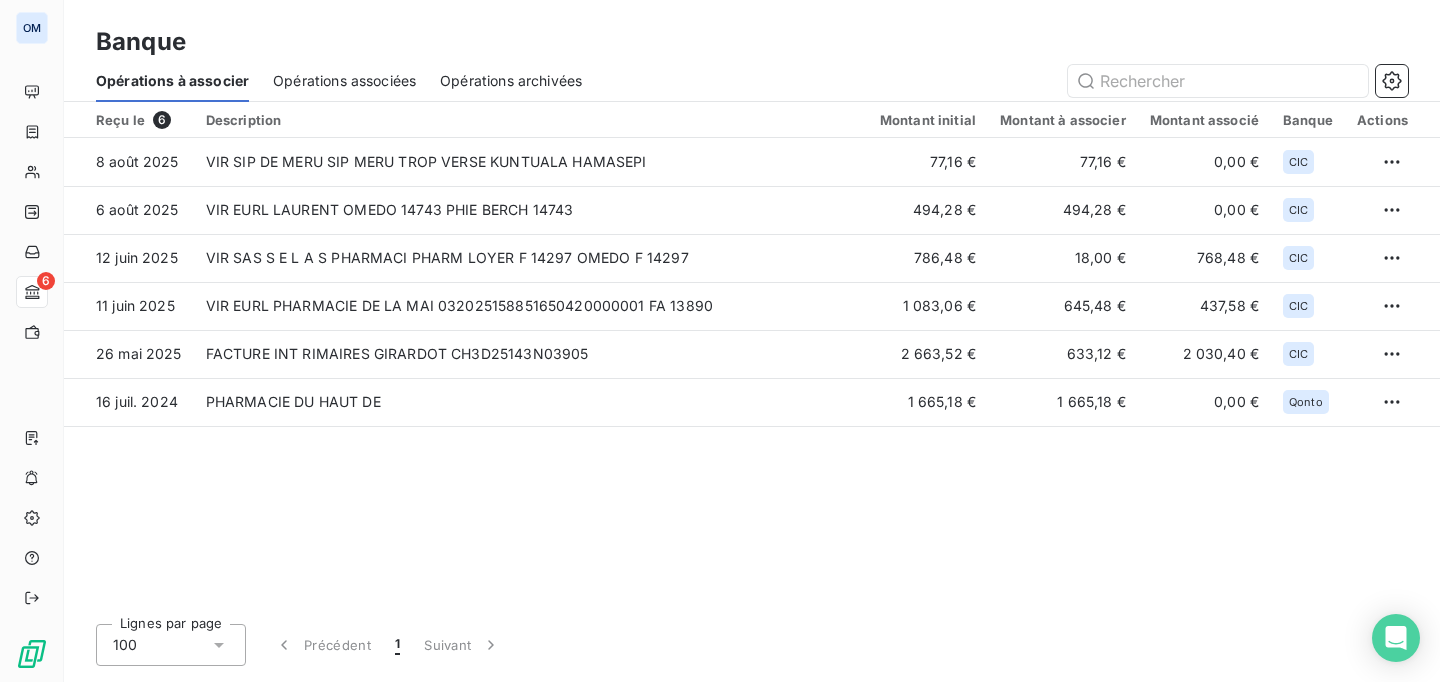 click on "Opérations associées" at bounding box center (344, 81) 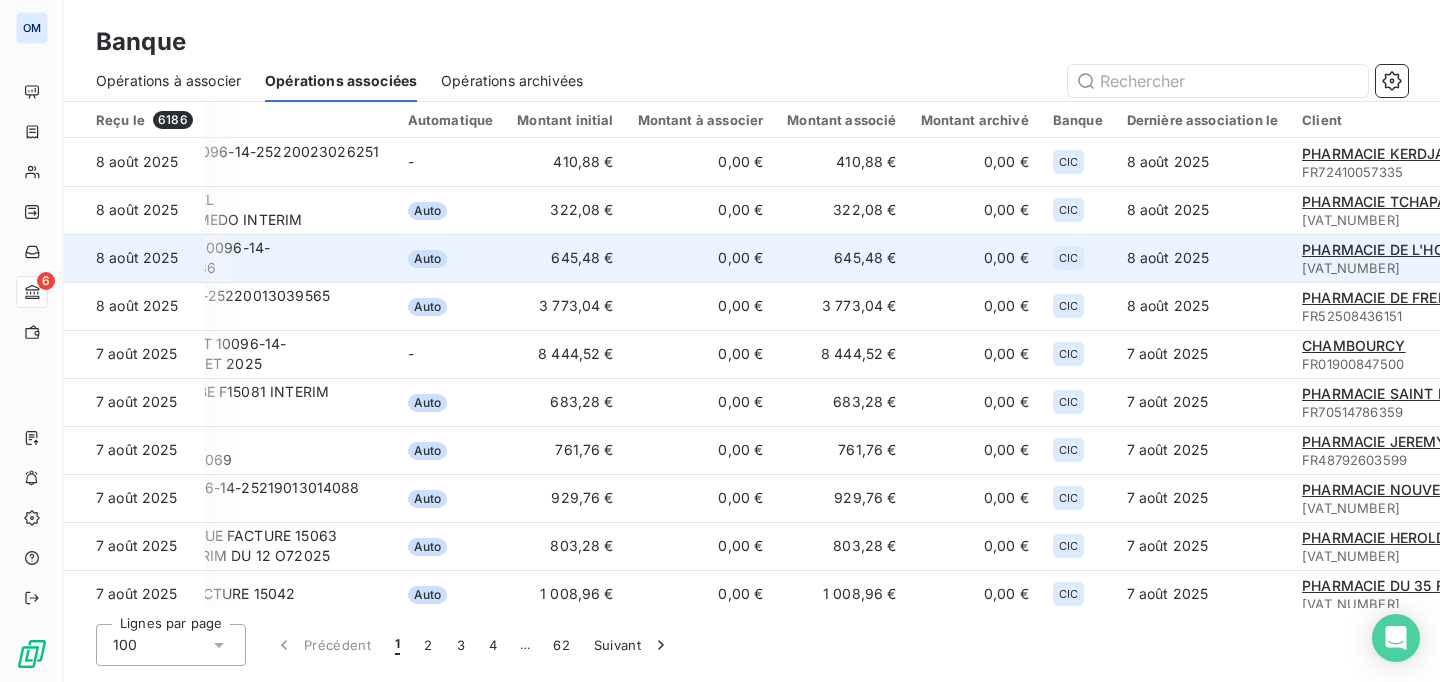 scroll, scrollTop: 0, scrollLeft: 498, axis: horizontal 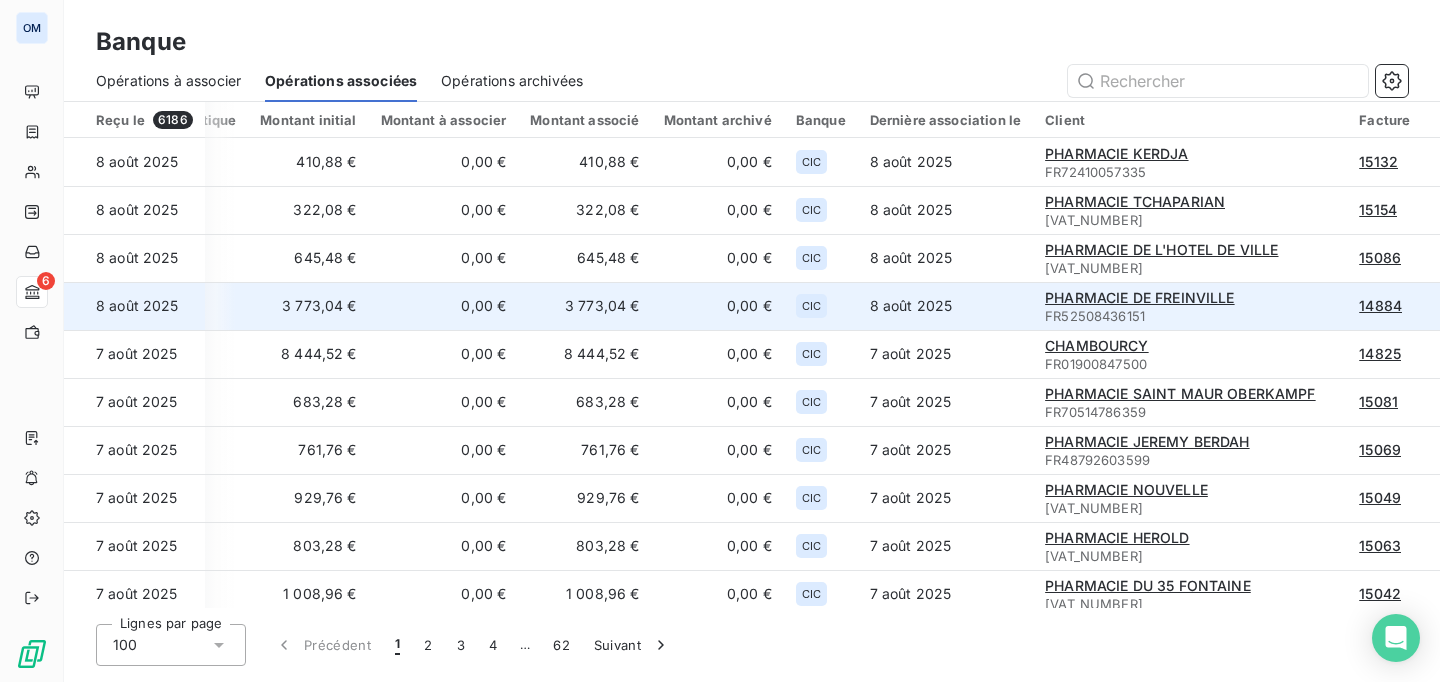 click on "14884" at bounding box center [1380, 305] 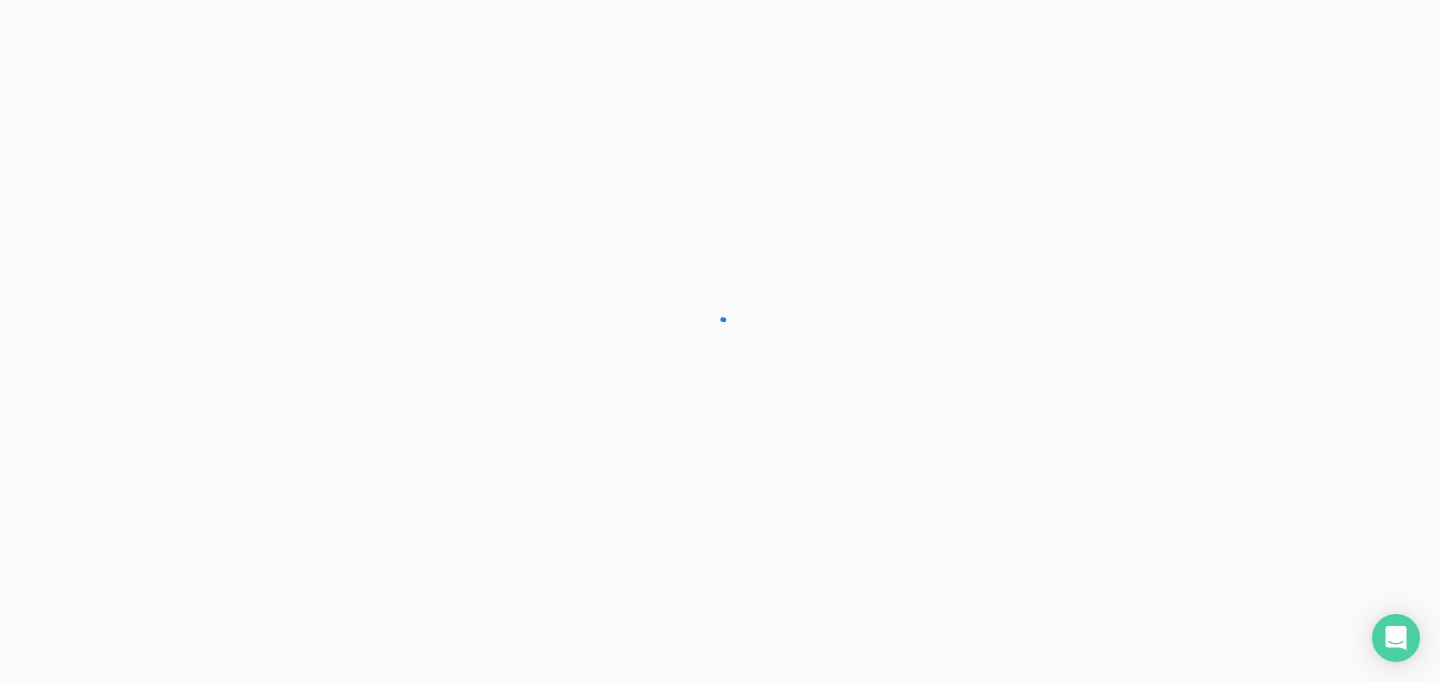 scroll, scrollTop: 0, scrollLeft: 0, axis: both 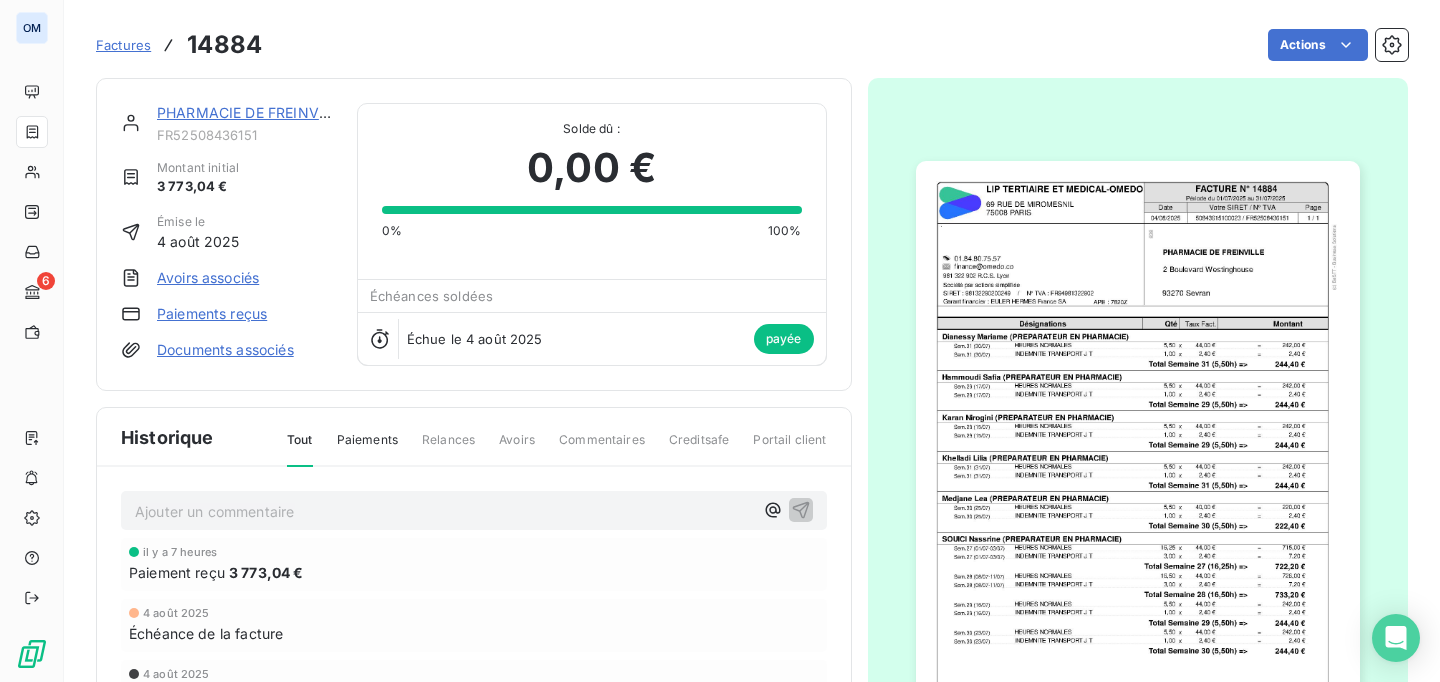 click at bounding box center [1138, 474] 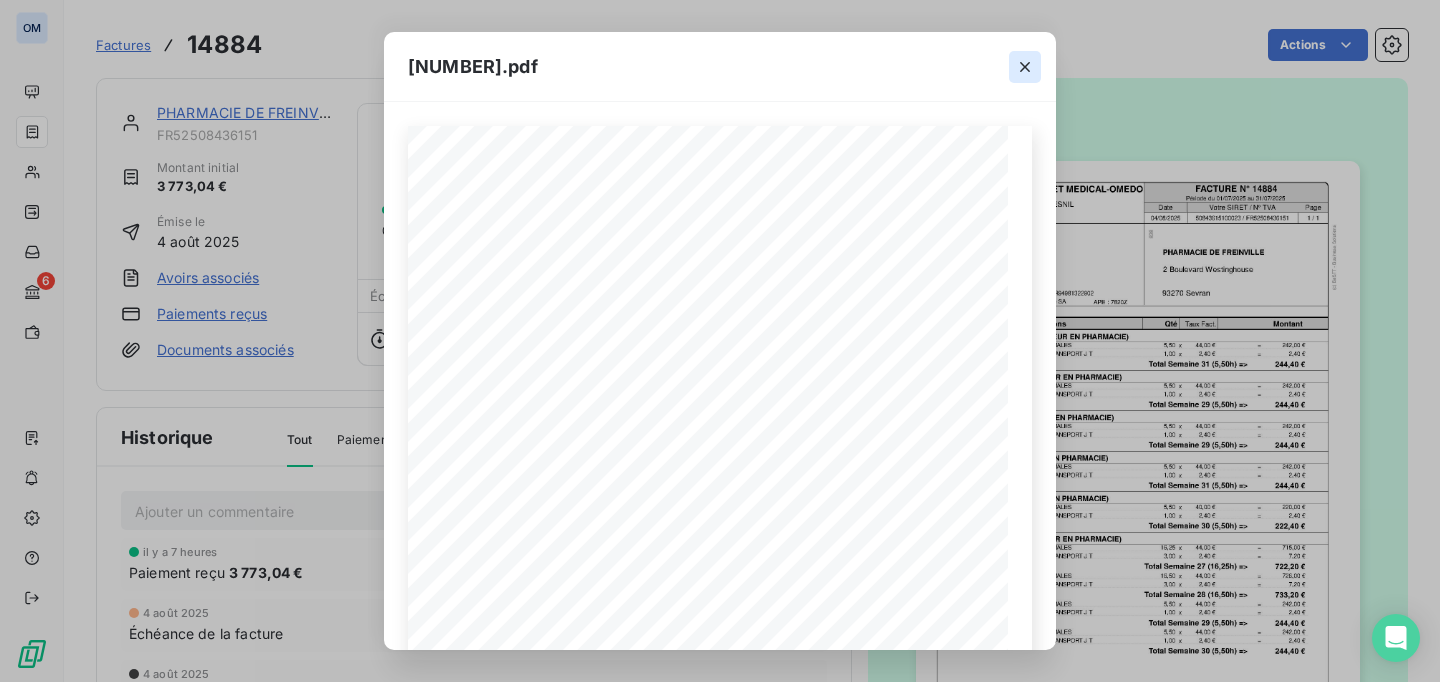 click 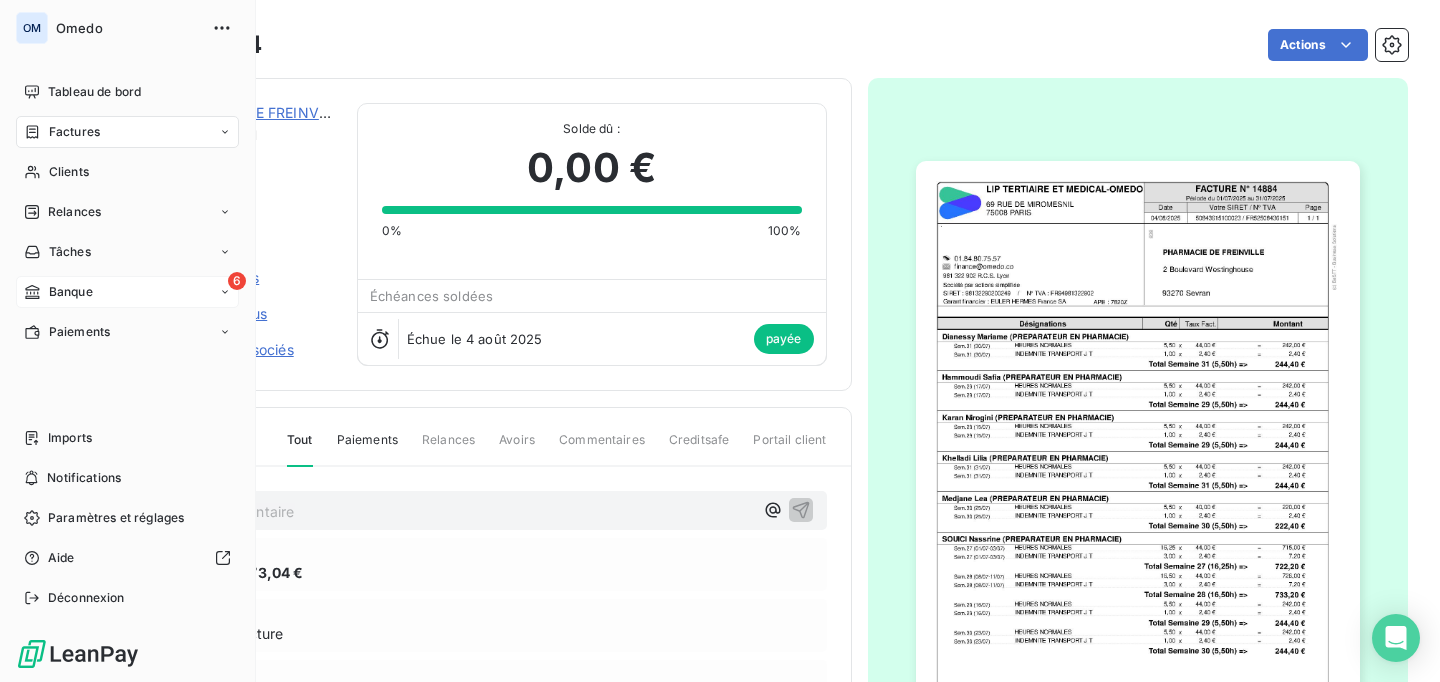 click on "Banque" at bounding box center (71, 292) 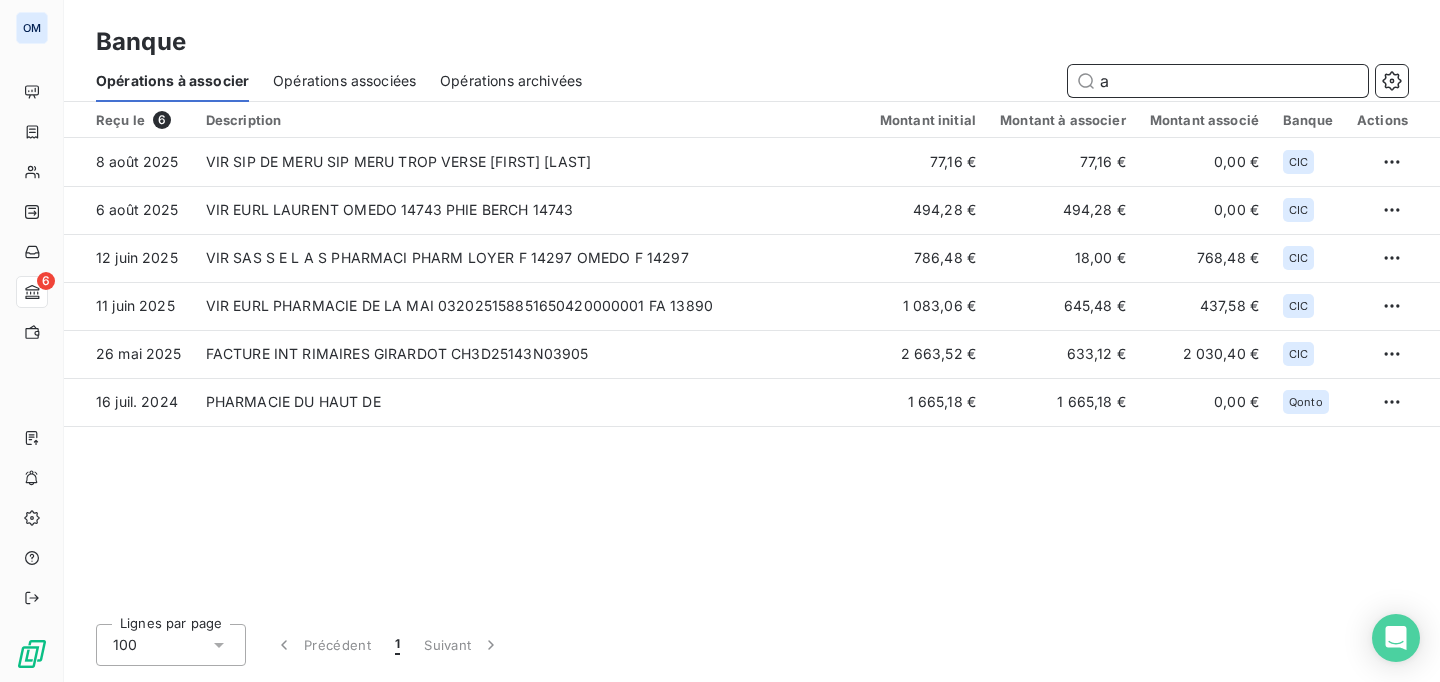 type on "a" 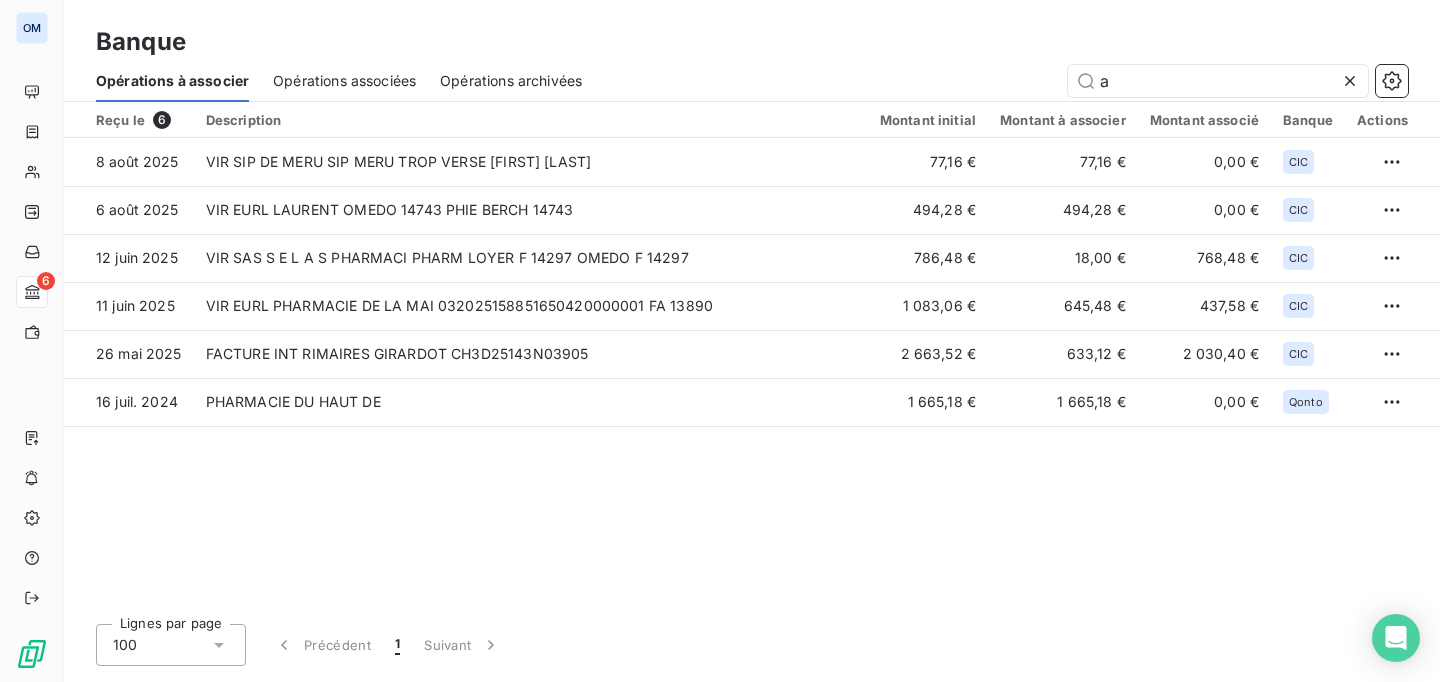 click on "Banque" at bounding box center [752, 42] 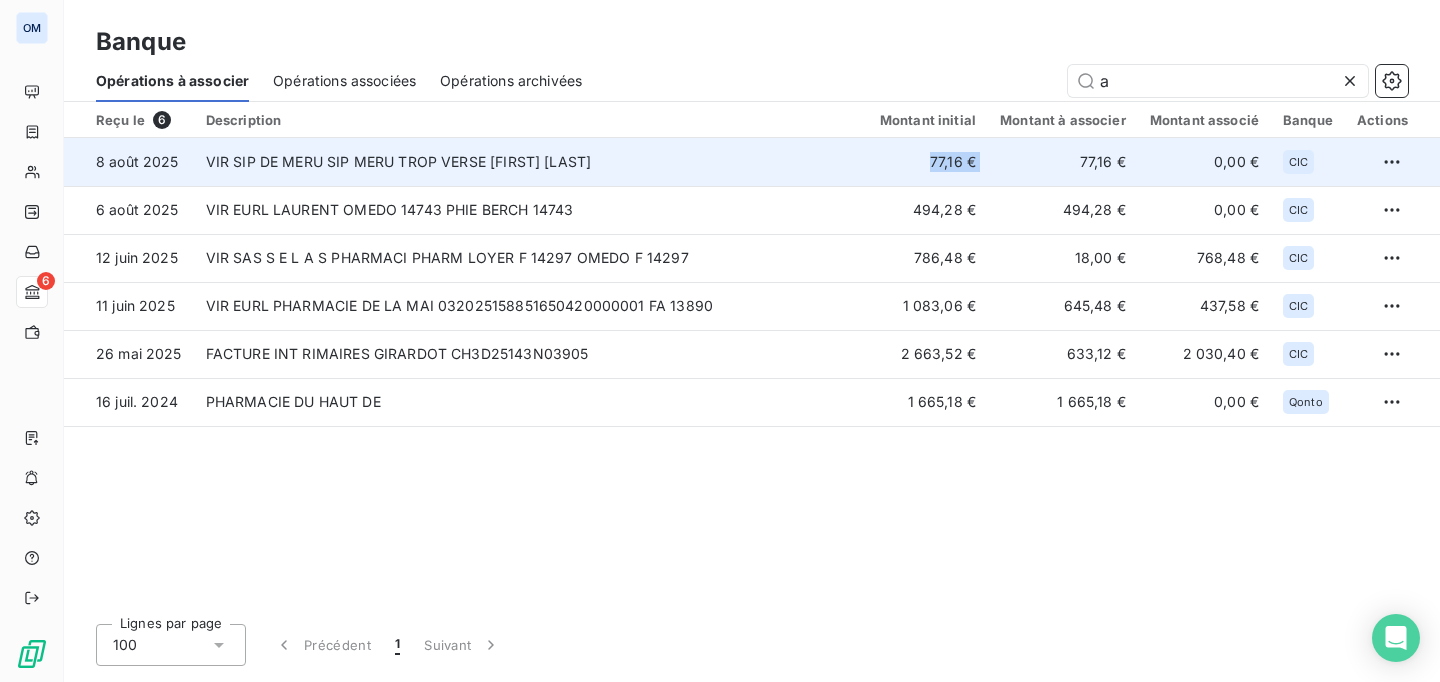 drag, startPoint x: 930, startPoint y: 166, endPoint x: 998, endPoint y: 163, distance: 68.06615 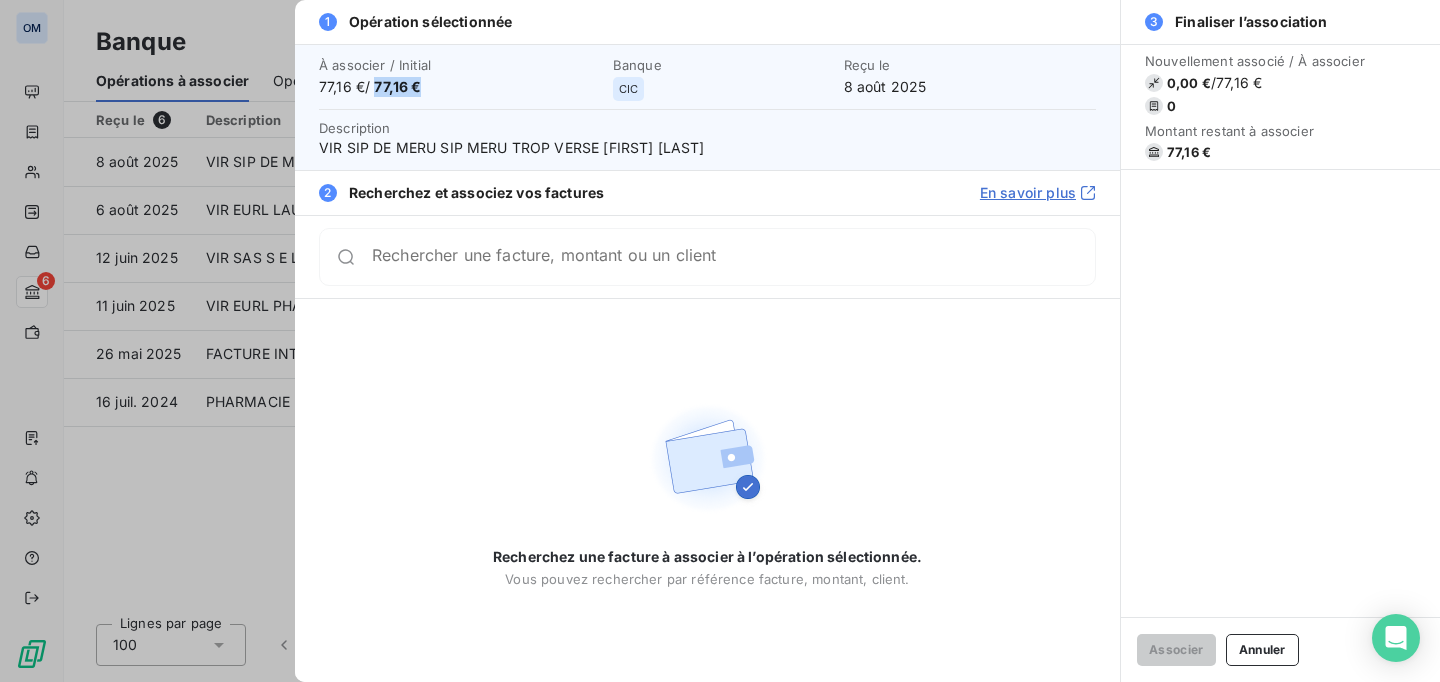 copy on "77,16 €" 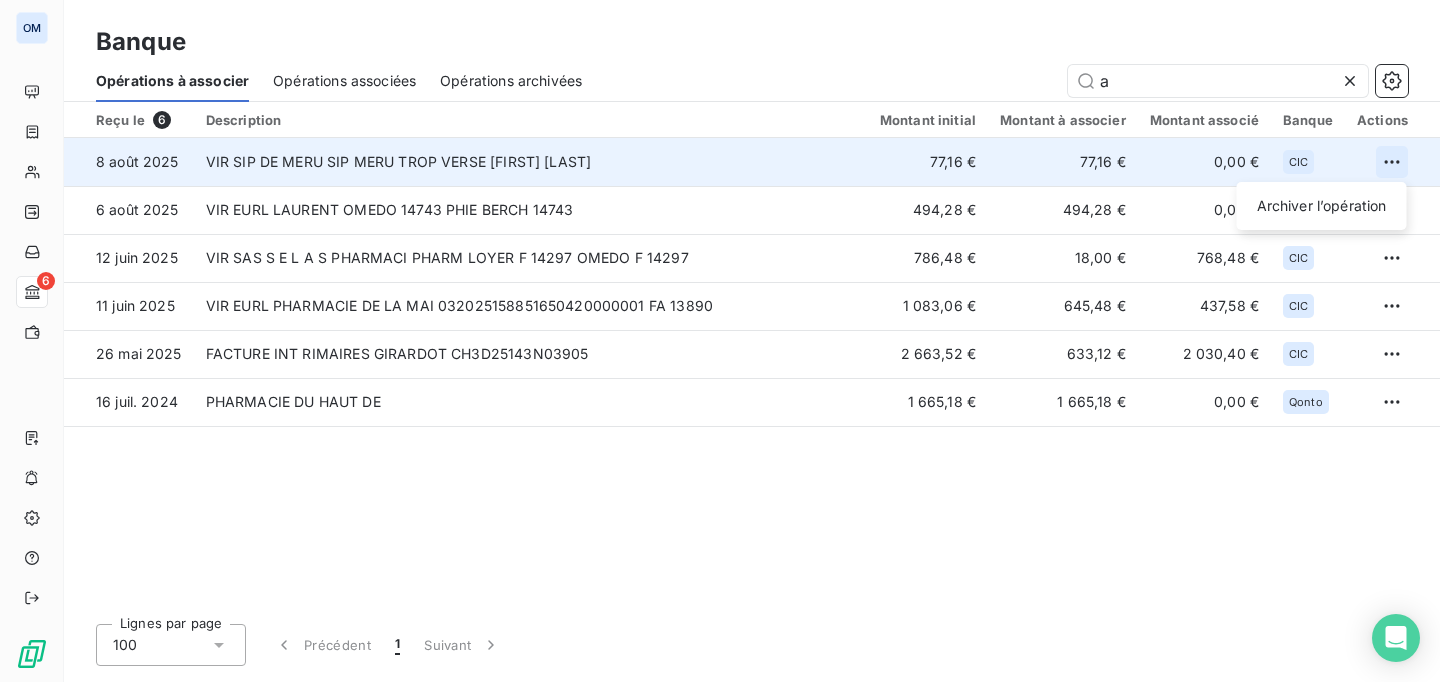 click on "OM [NUMBER] Banque Opérations à associer Opérations associées Opérations archivées a Reçu le [NUMBER] Description Montant initial Montant à associer Montant associé Banque Actions [DATE] VIR SIP DE MERU SIP MERU TROP VERSE [FIRST] [LAST] [PRICE] € [PRICE] € [PRICE] € CIC Archiver l’opération [DATE] VIR EURL [FIRST] OMEDO [NUMBER] PHIE BERCH [NUMBER] [PRICE] € [PRICE] € [PRICE] € CIC [DATE] VIR SAS S E L A S PHARMACI PHARM LOYER F [NUMBER] OMEDO F [NUMBER] [PRICE] € [PRICE] € [PRICE] € CIC [DATE] VIR EURL PHARMACIE DE LA MAI [NUMBER] FA [NUMBER] [PRICE] € [PRICE] € [PRICE] € CIC [DATE] FACTURE INT RIMAIRES [FIRST] [LAST] CH[NUMBER]N[NUMBER] [PRICE] € [PRICE] € [PRICE] € CIC [DATE] PHARMACIE DU HAUT DE [PRICE] € [PRICE] € [PRICE] € Qonto Lignes par page [NUMBER] Précédent [NUMBER] Suivant" at bounding box center (720, 341) 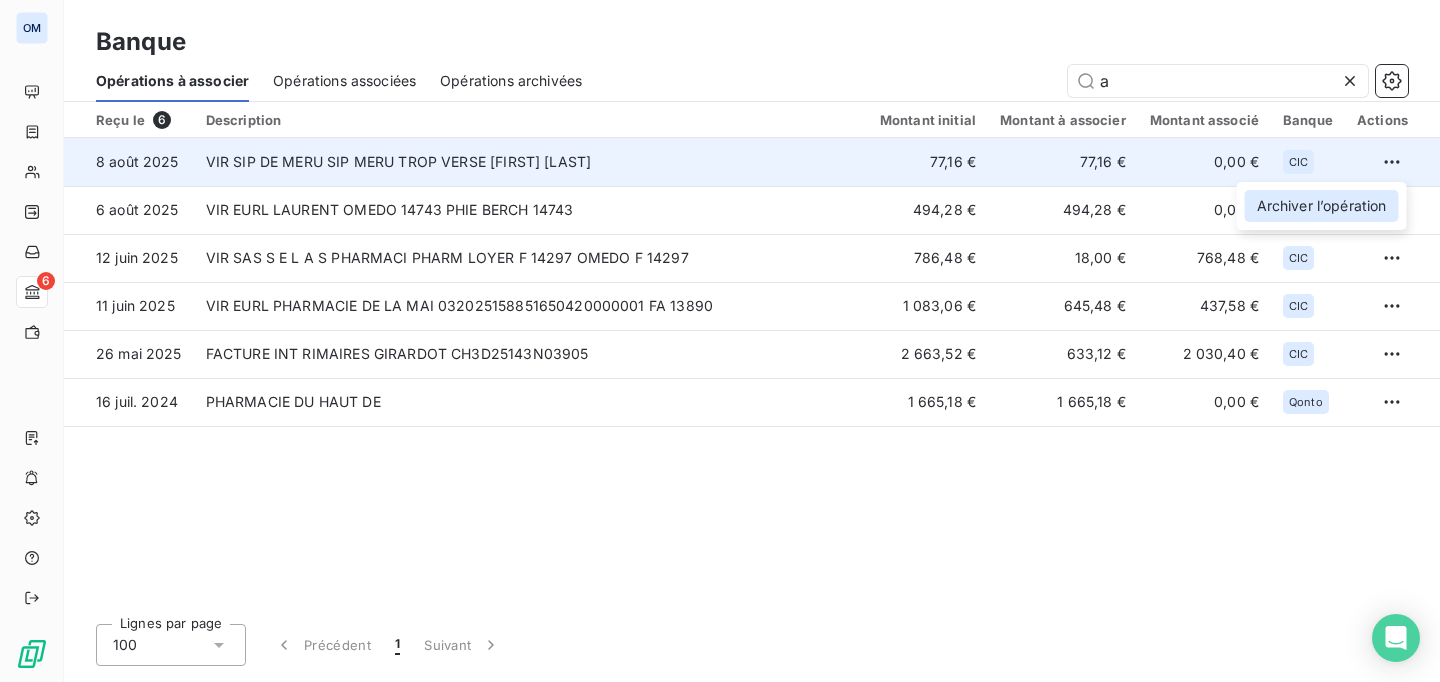 click on "Archiver l’opération" at bounding box center (1322, 206) 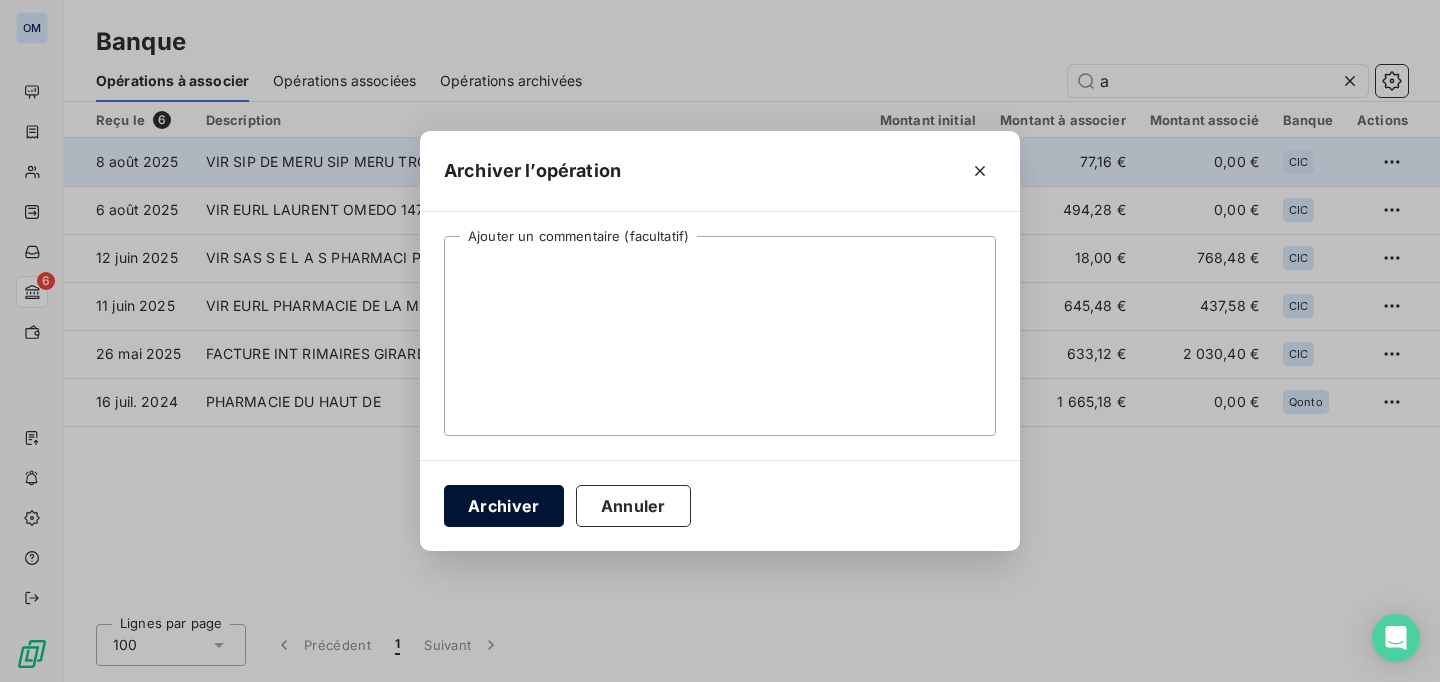 click on "Archiver" at bounding box center (504, 506) 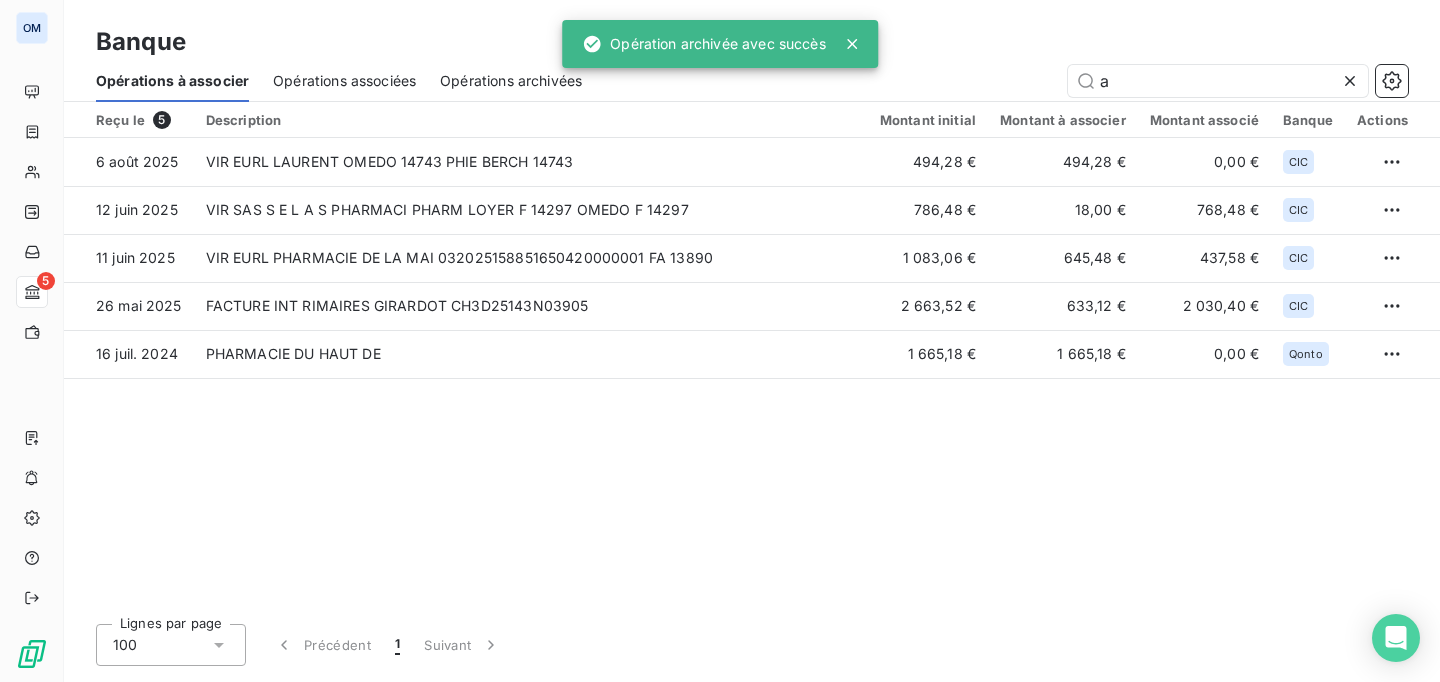 click on "Opérations associées" at bounding box center [344, 81] 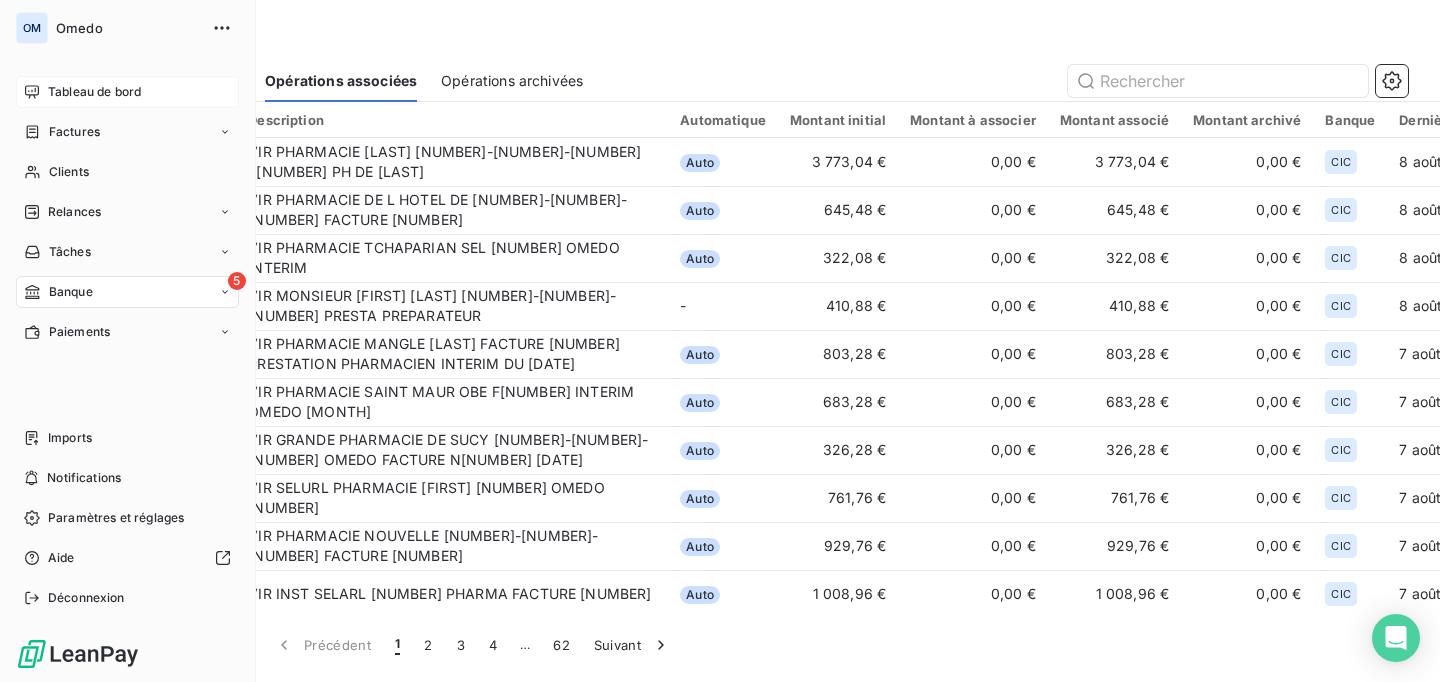 click on "Tableau de bord" at bounding box center [94, 92] 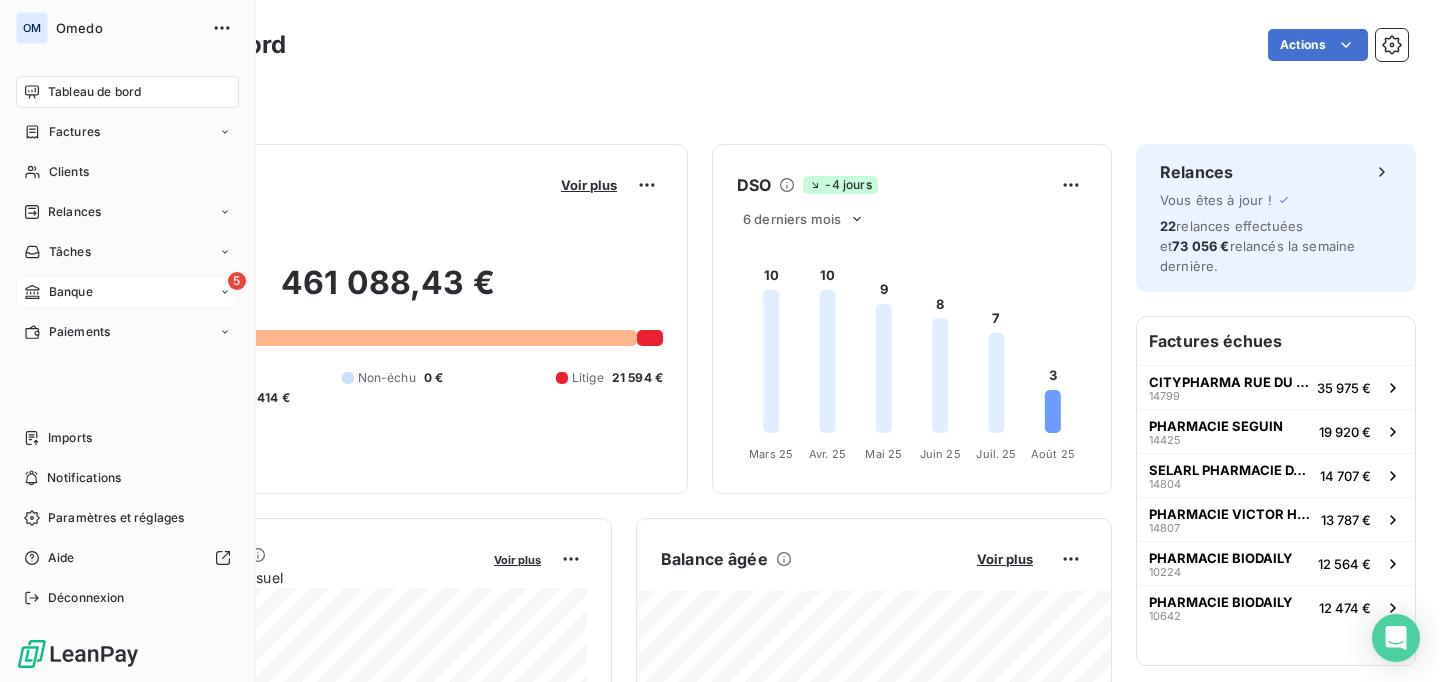 click on "Banque" at bounding box center (71, 292) 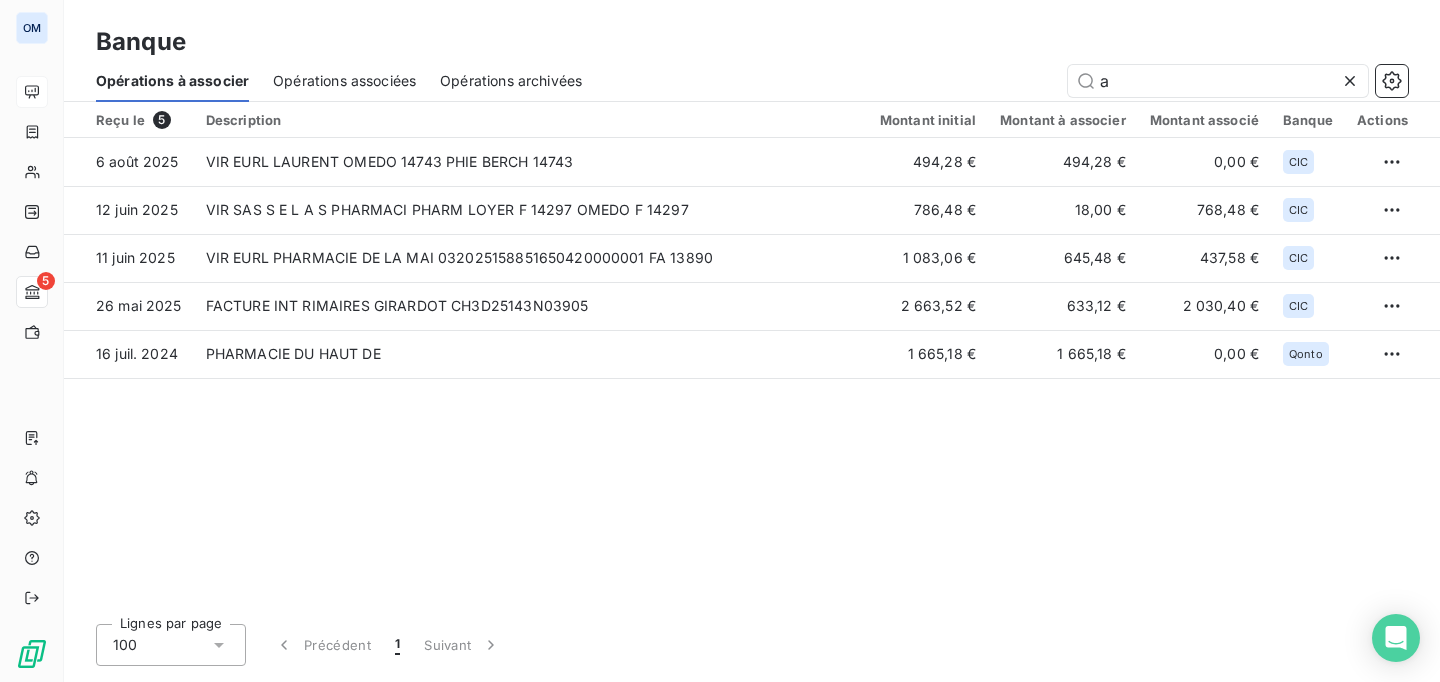 click on "Reçu le [NUMBER] Description Montant initial Montant à associer Montant associé Banque Actions [DATE] VIR EURL [FIRST] OMEDO [NUMBER] PHIE BERCH [NUMBER] [PRICE] € [PRICE] € [PRICE] € CIC [DATE] VIR SAS S E L A S PHARMACI PHARM LOYER F [NUMBER] OMEDO F [NUMBER] [PRICE] € [PRICE] € [PRICE] € CIC [DATE] VIR EURL PHARMACIE DE LA MAI [NUMBER] FA [NUMBER] [PRICE] € [PRICE] € [PRICE] € CIC [DATE] FACTURE INT RIMAIRES [FIRST] [LAST] CH[NUMBER]N[NUMBER] [PRICE] € [PRICE] € [PRICE] € CIC [DATE] PHARMACIE DU HAUT DE [PRICE] € [PRICE] € [PRICE] € Qonto" at bounding box center (752, 355) 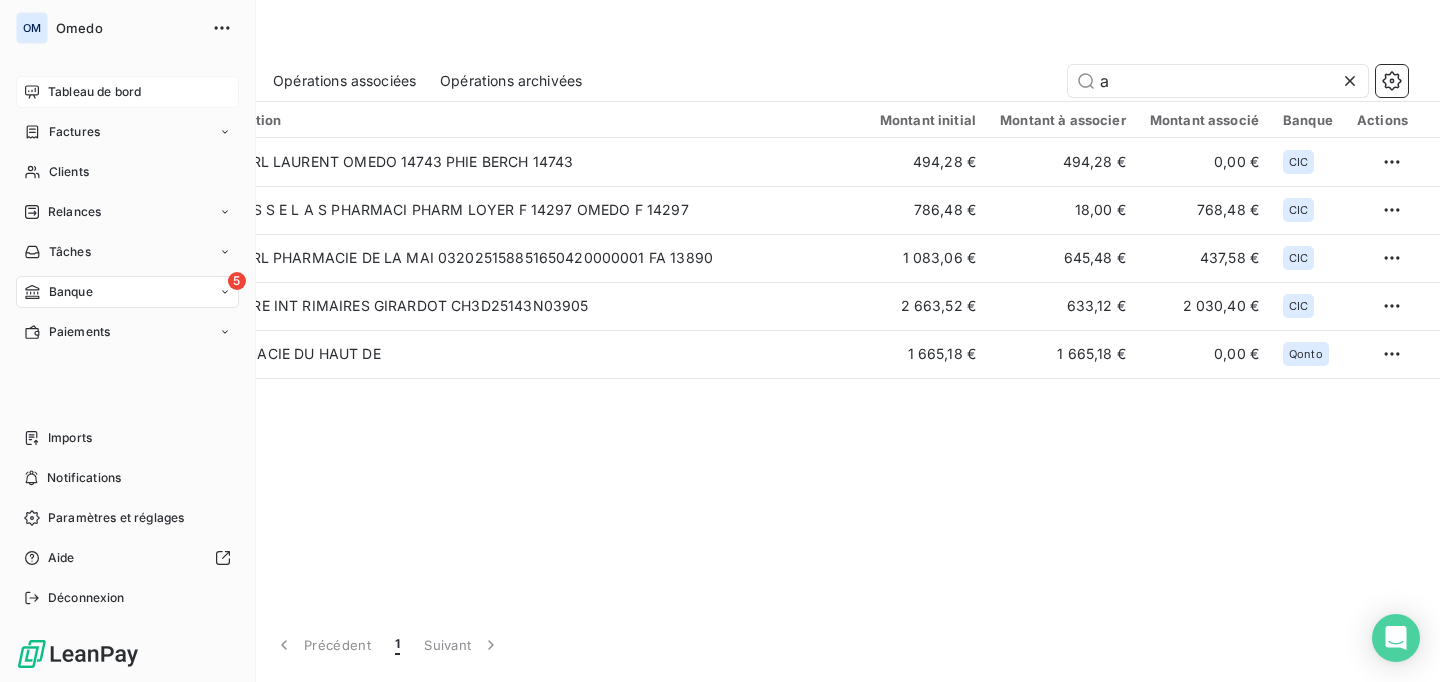 click on "Tableau de bord" at bounding box center (94, 92) 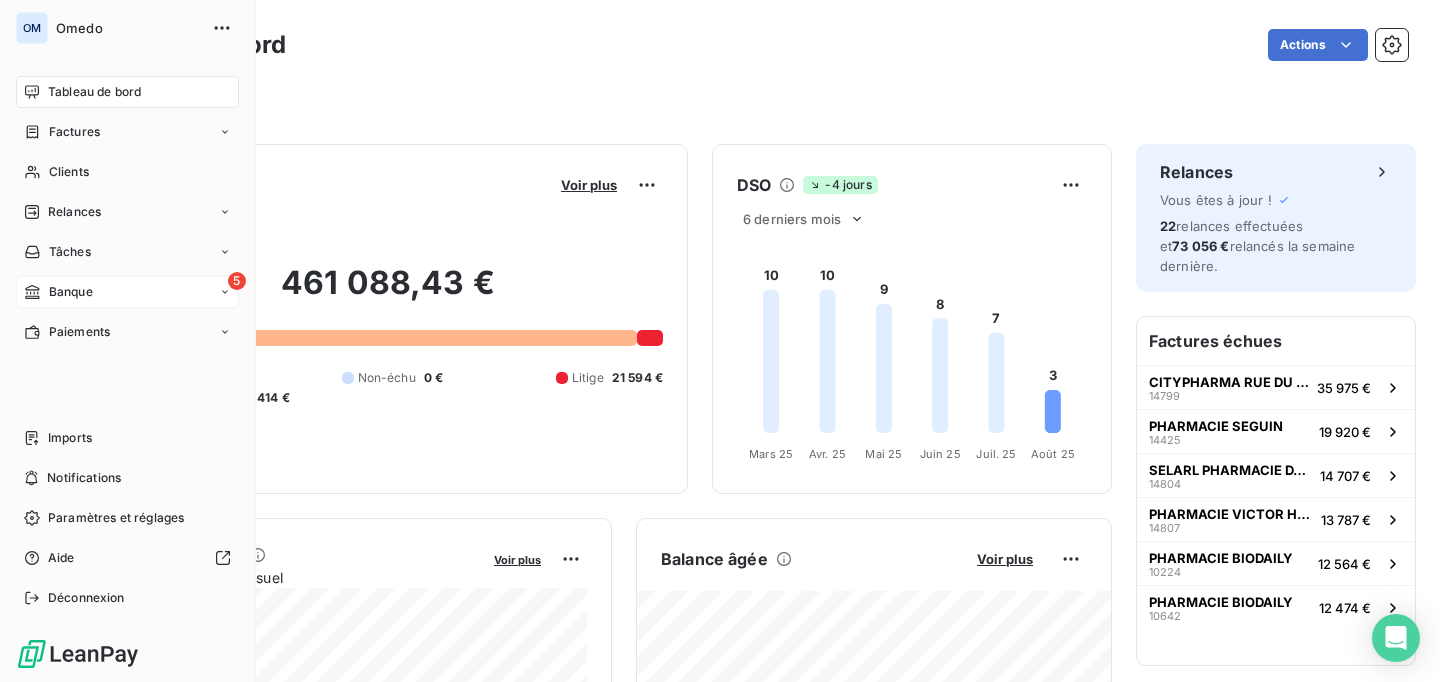 click 